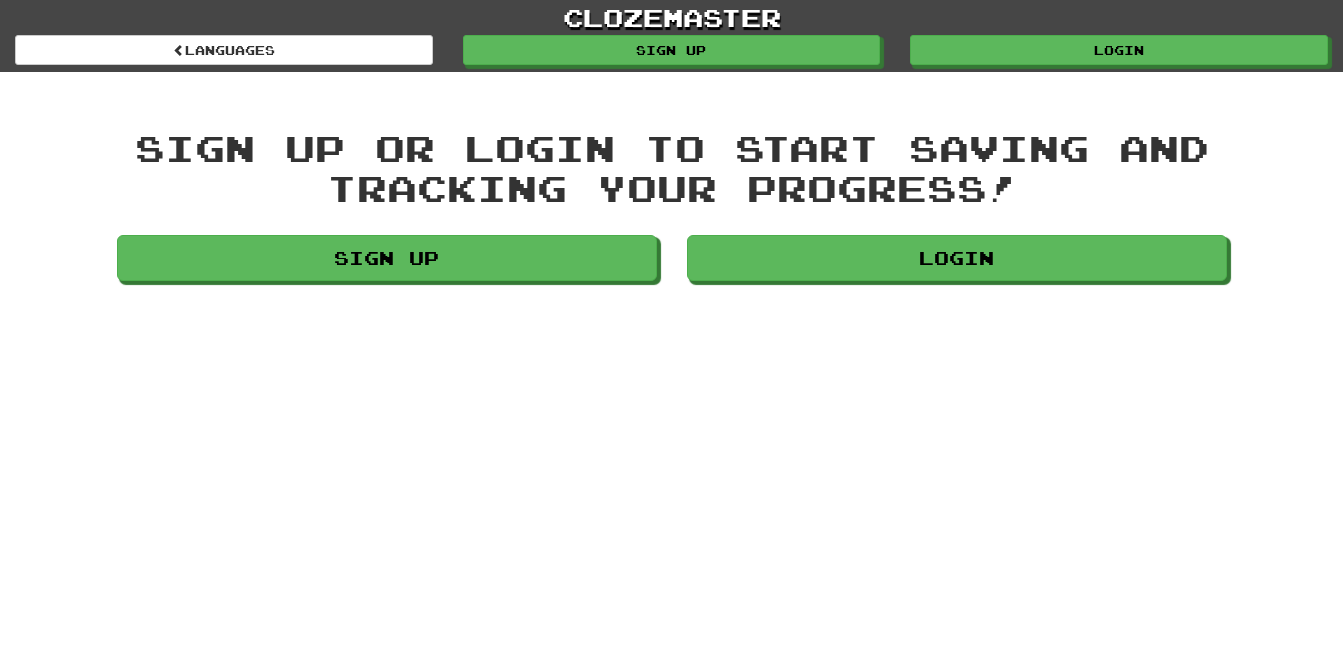 scroll, scrollTop: 0, scrollLeft: 0, axis: both 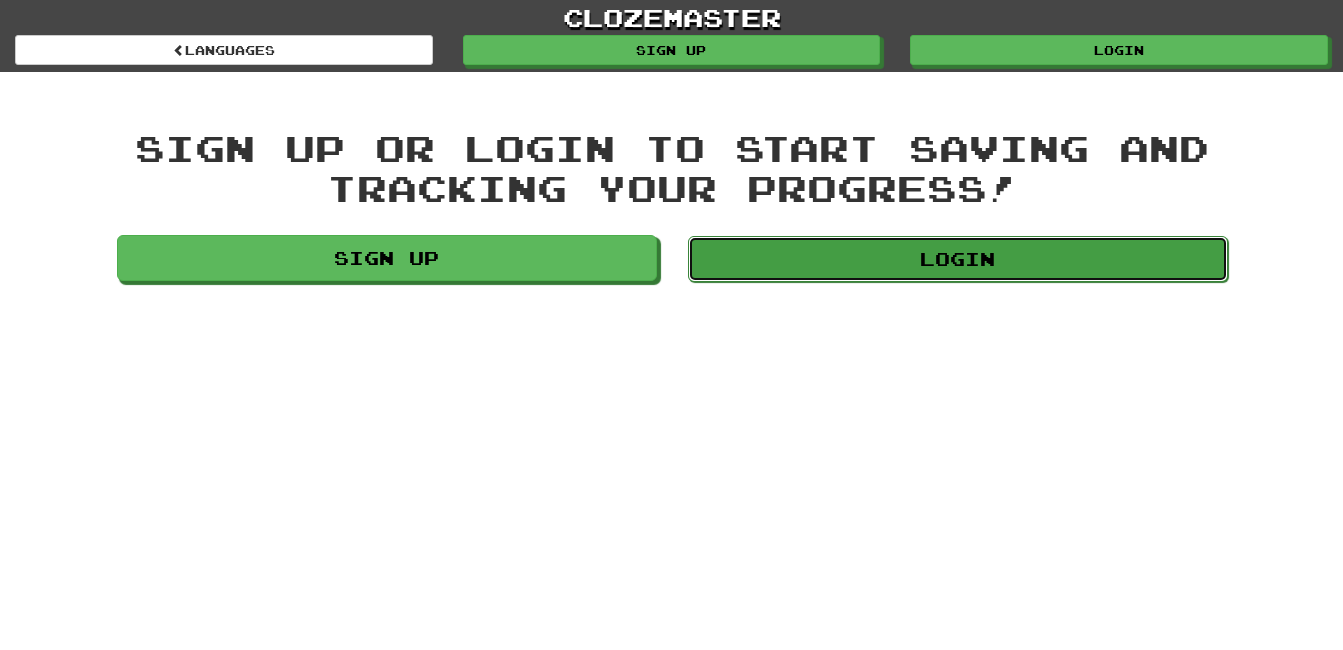 click on "Login" at bounding box center (958, 259) 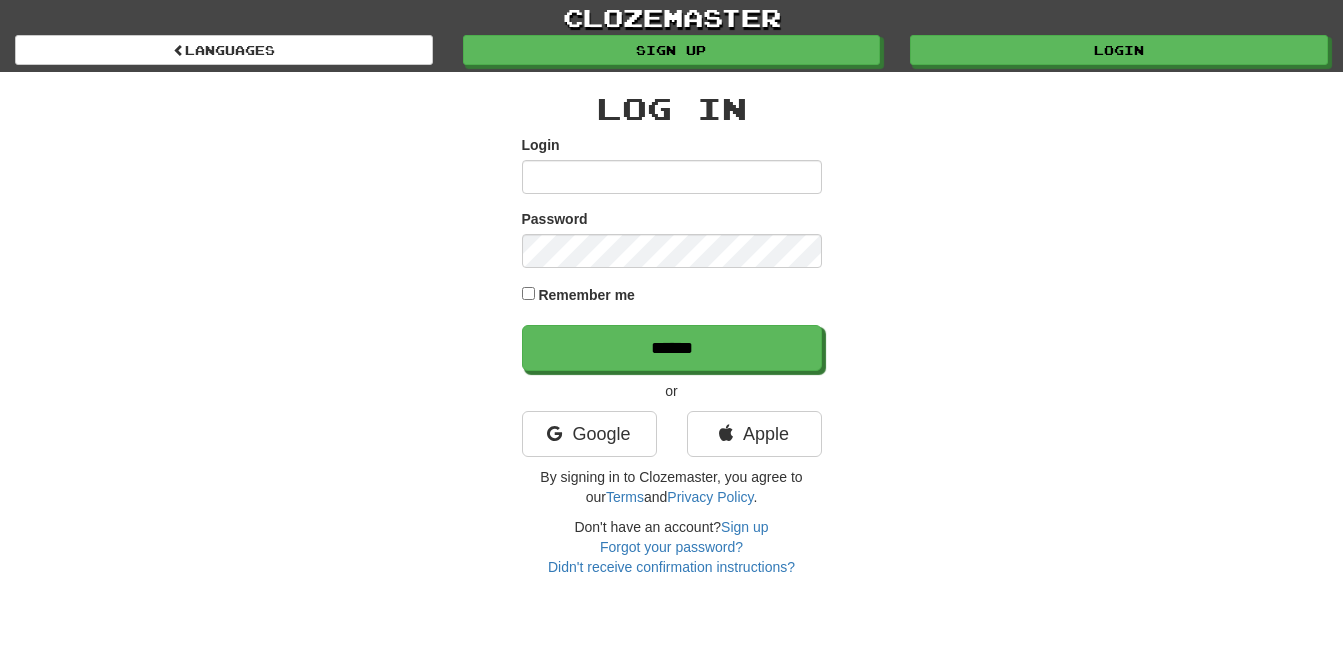 scroll, scrollTop: 0, scrollLeft: 0, axis: both 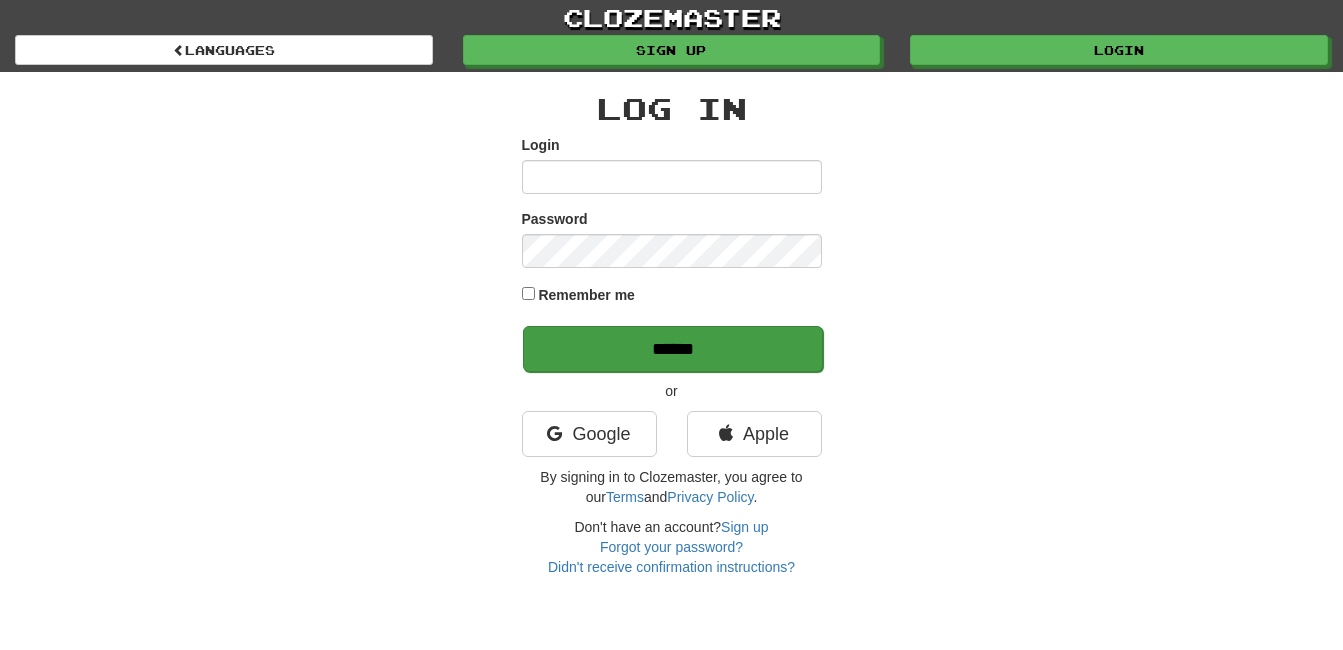 type on "**********" 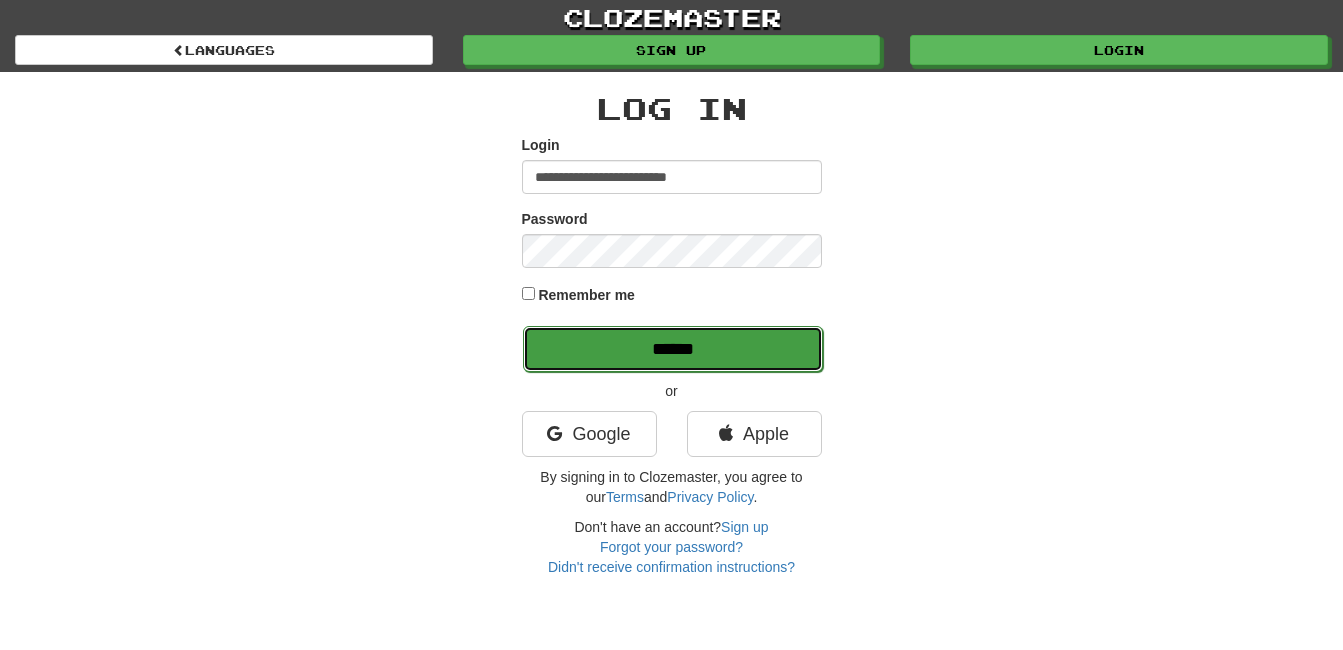 click on "******" at bounding box center [673, 349] 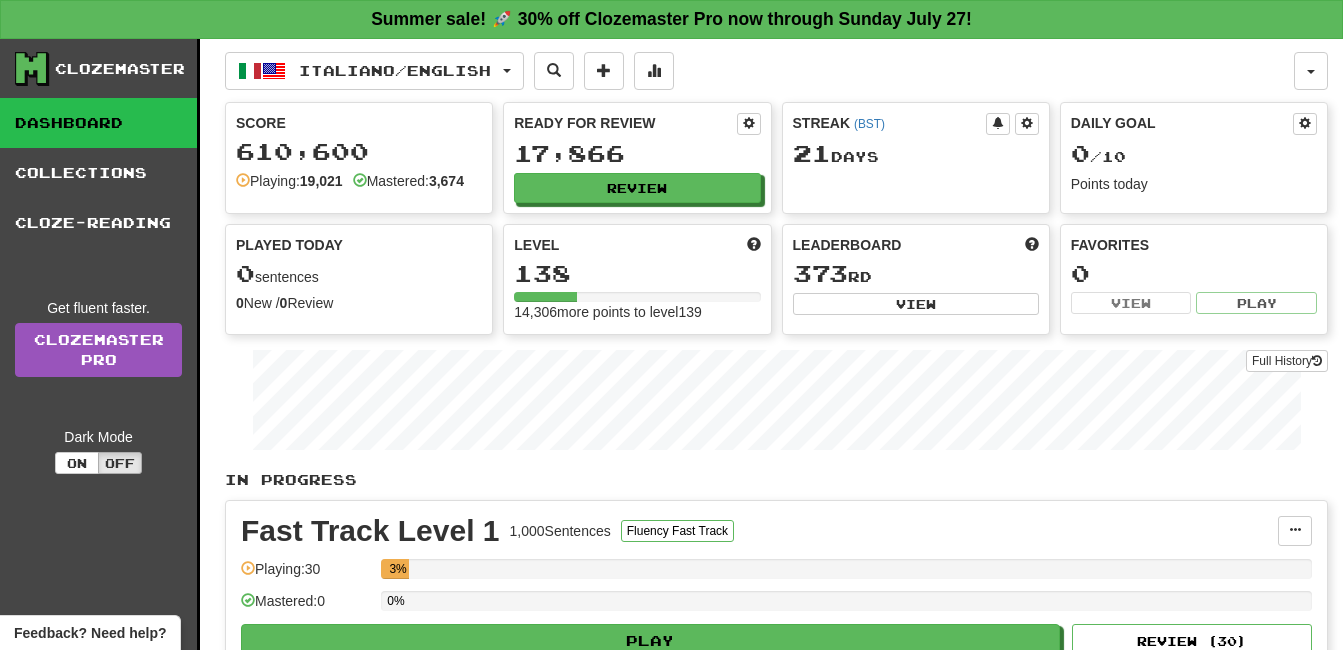 scroll, scrollTop: 0, scrollLeft: 0, axis: both 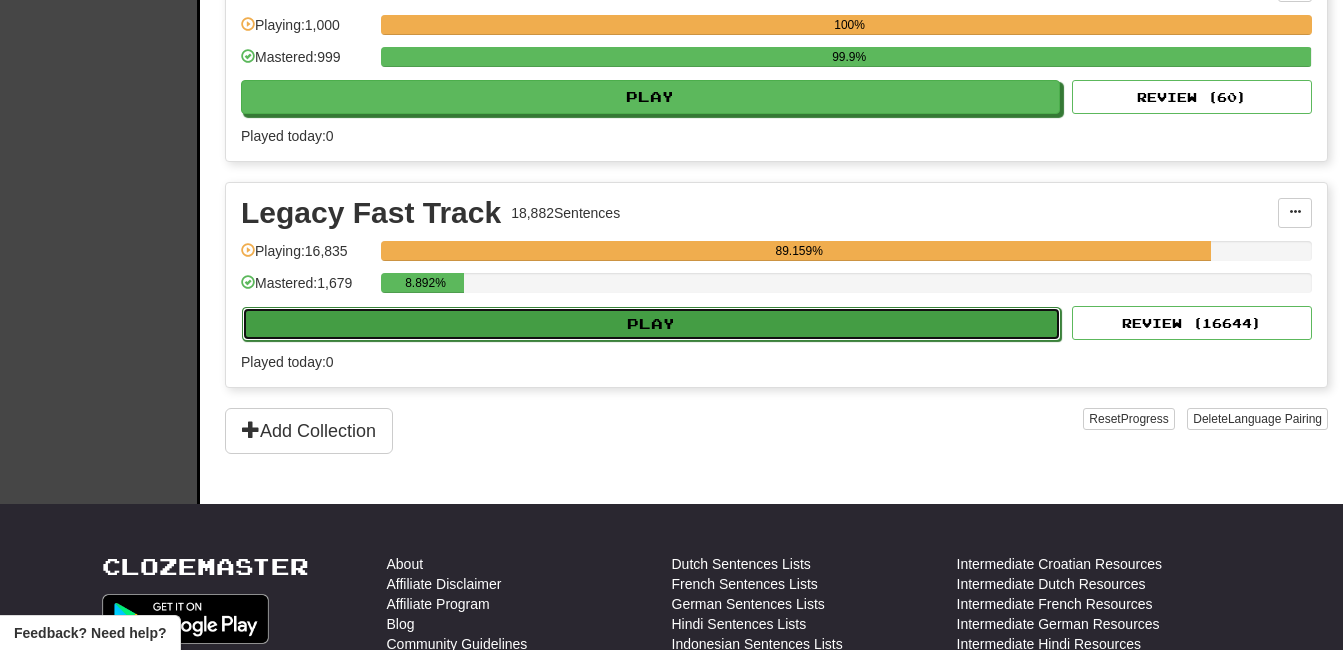 click on "Play" at bounding box center (651, 324) 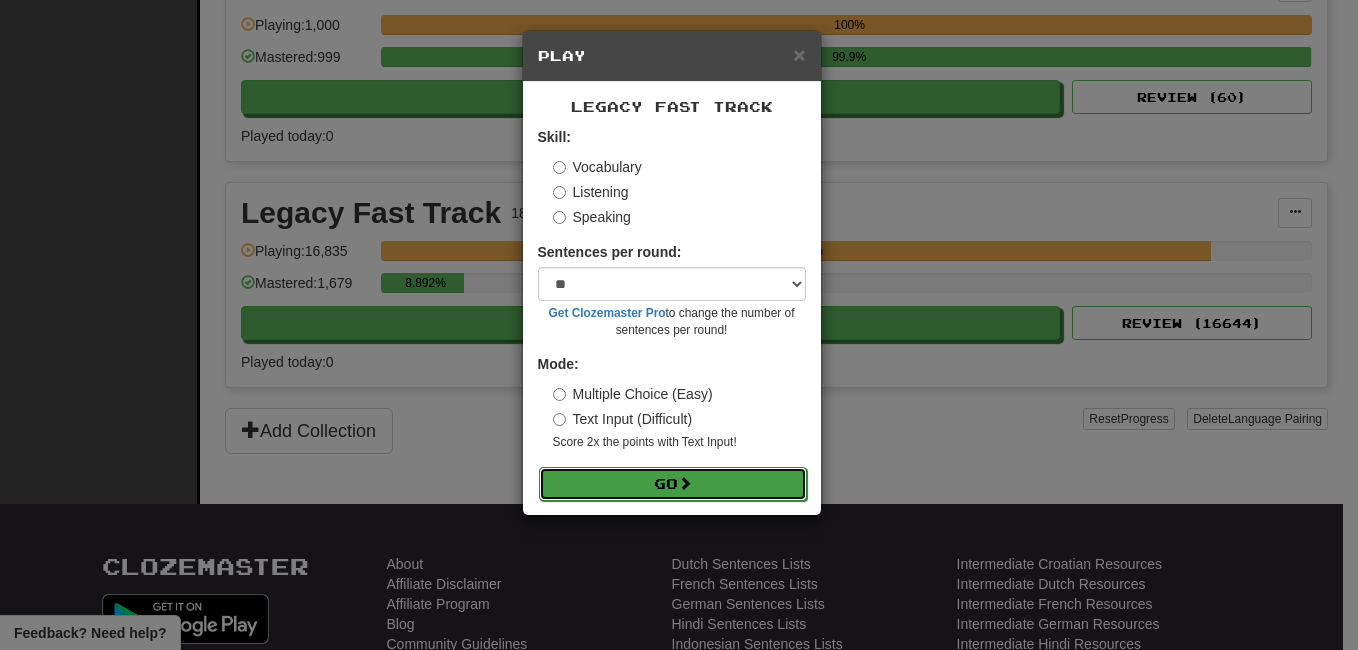 click on "Go" at bounding box center (673, 484) 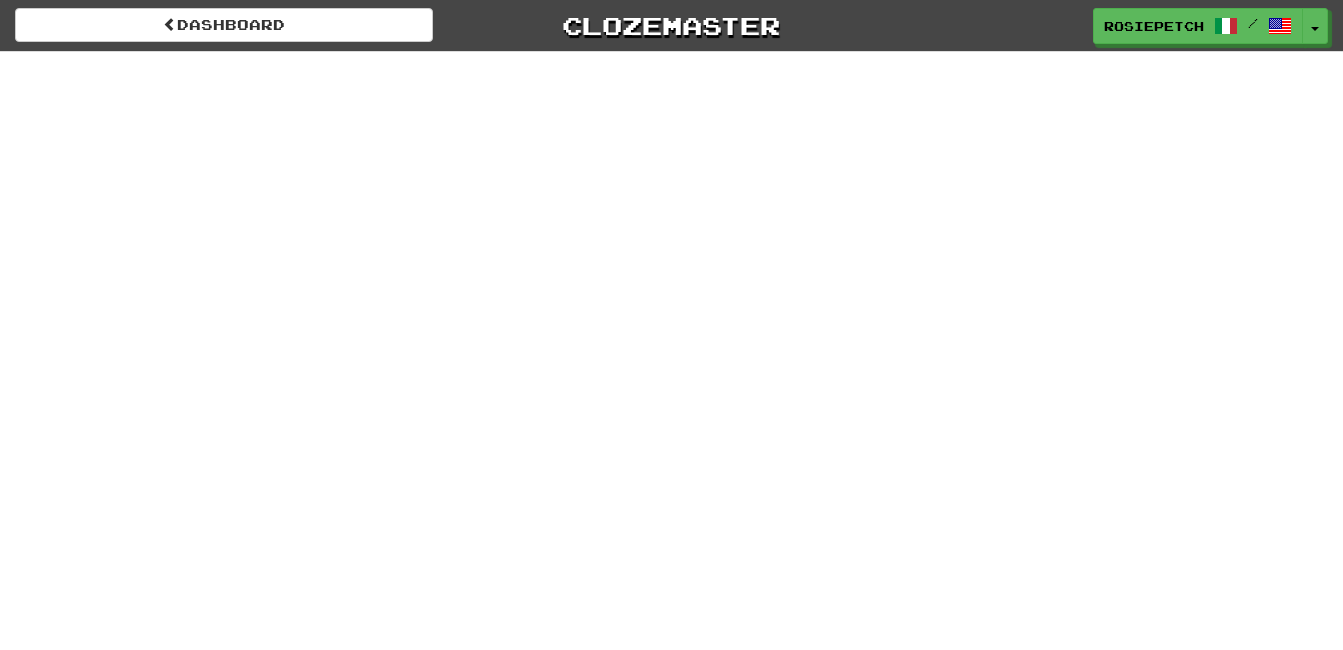 scroll, scrollTop: 0, scrollLeft: 0, axis: both 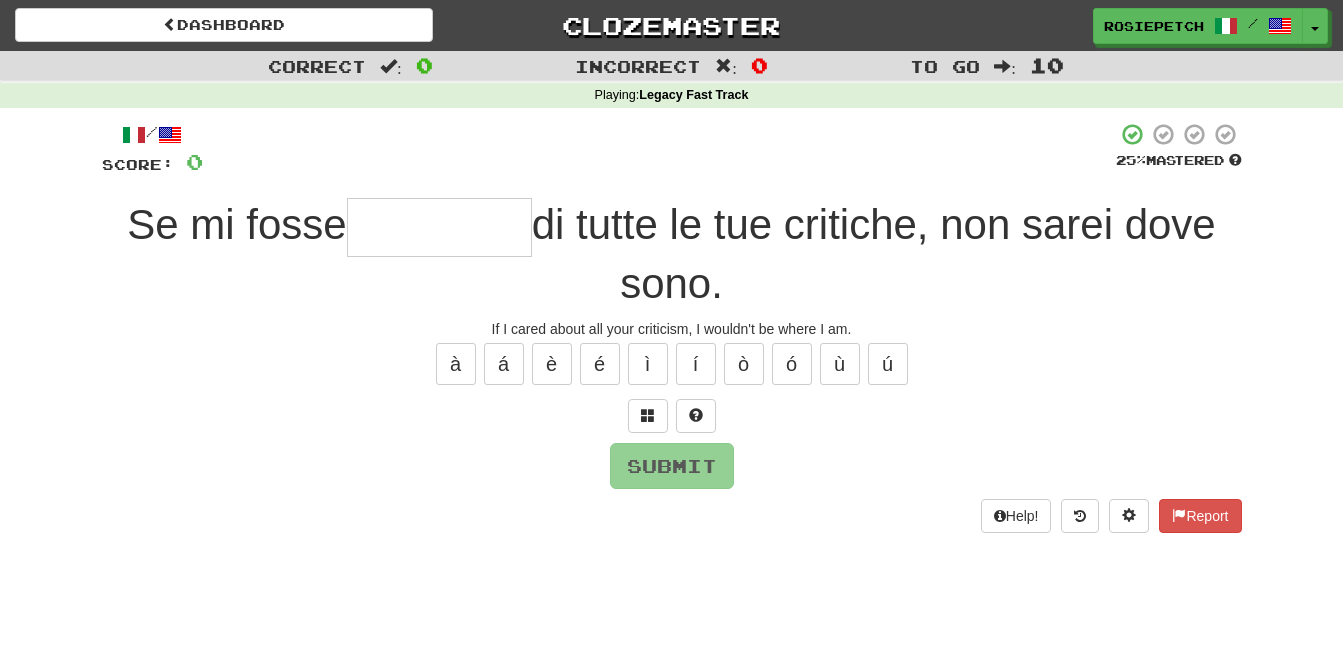 type on "*" 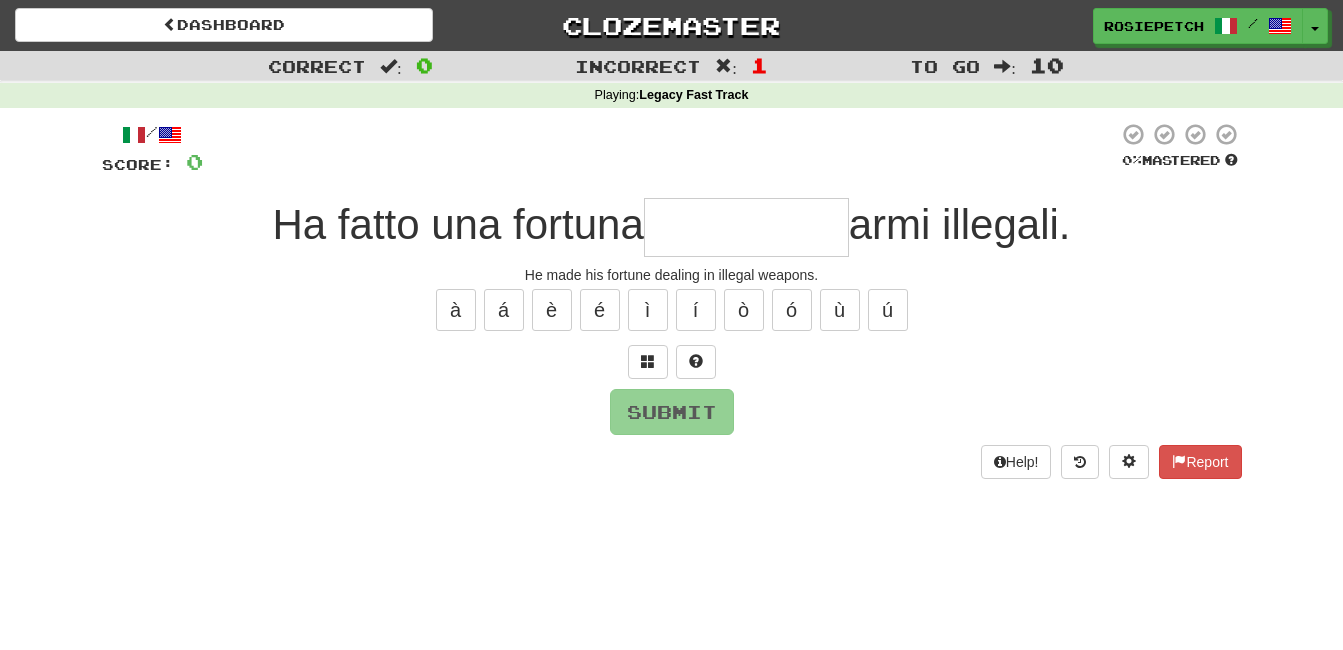 type on "*" 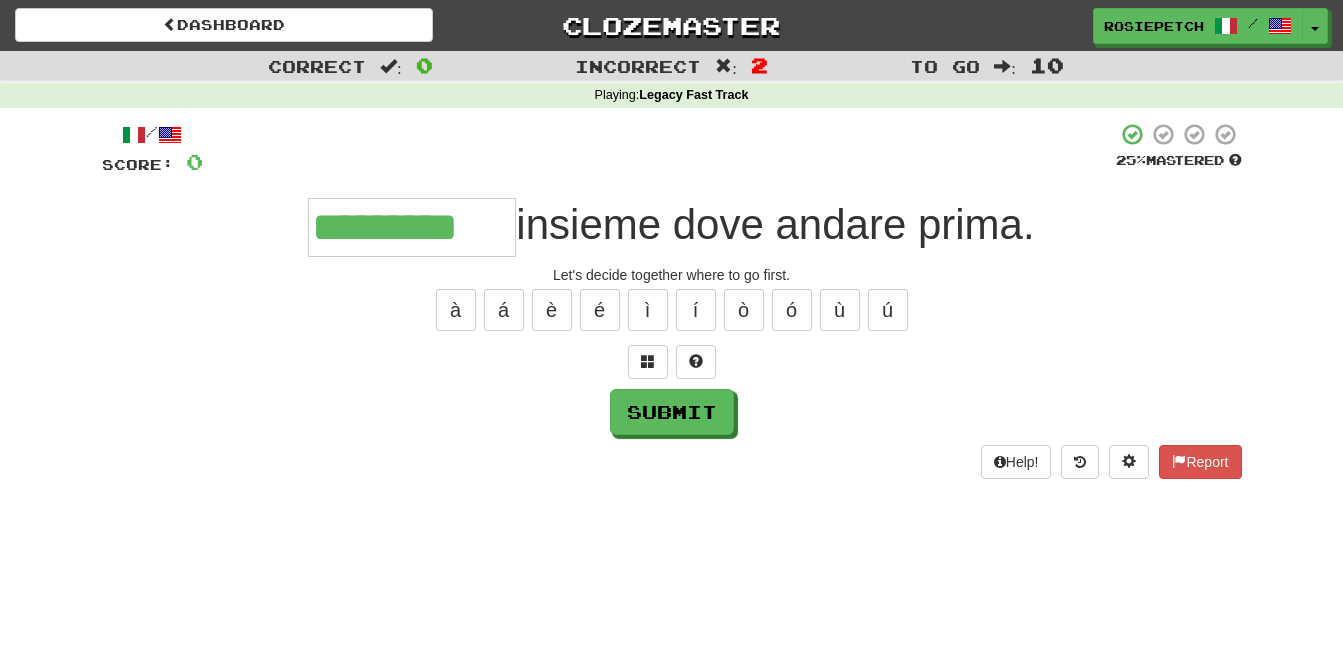 type on "*********" 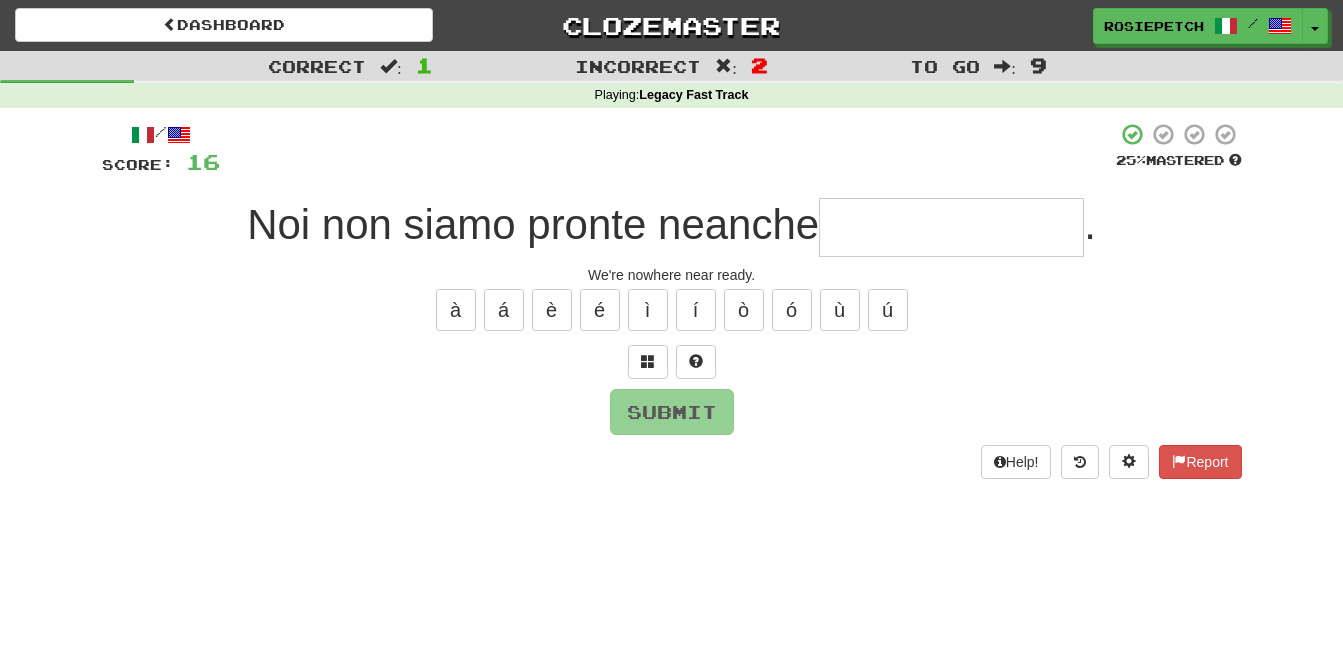 type on "*" 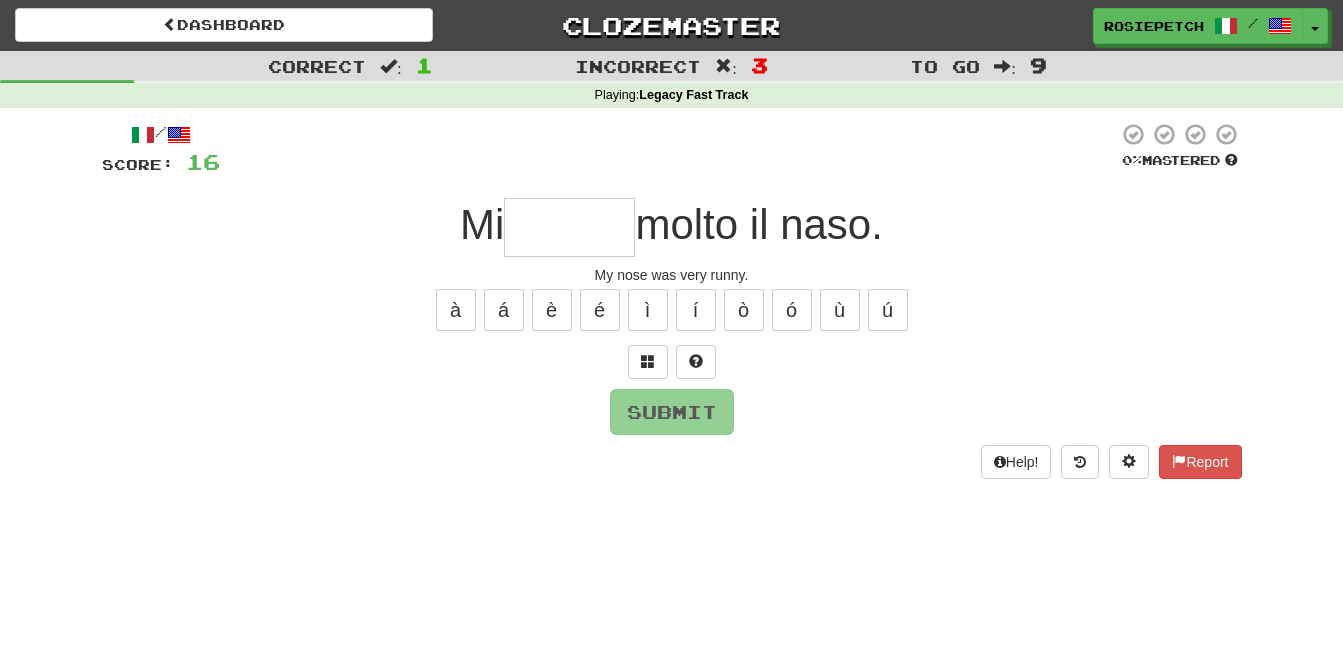 type on "******" 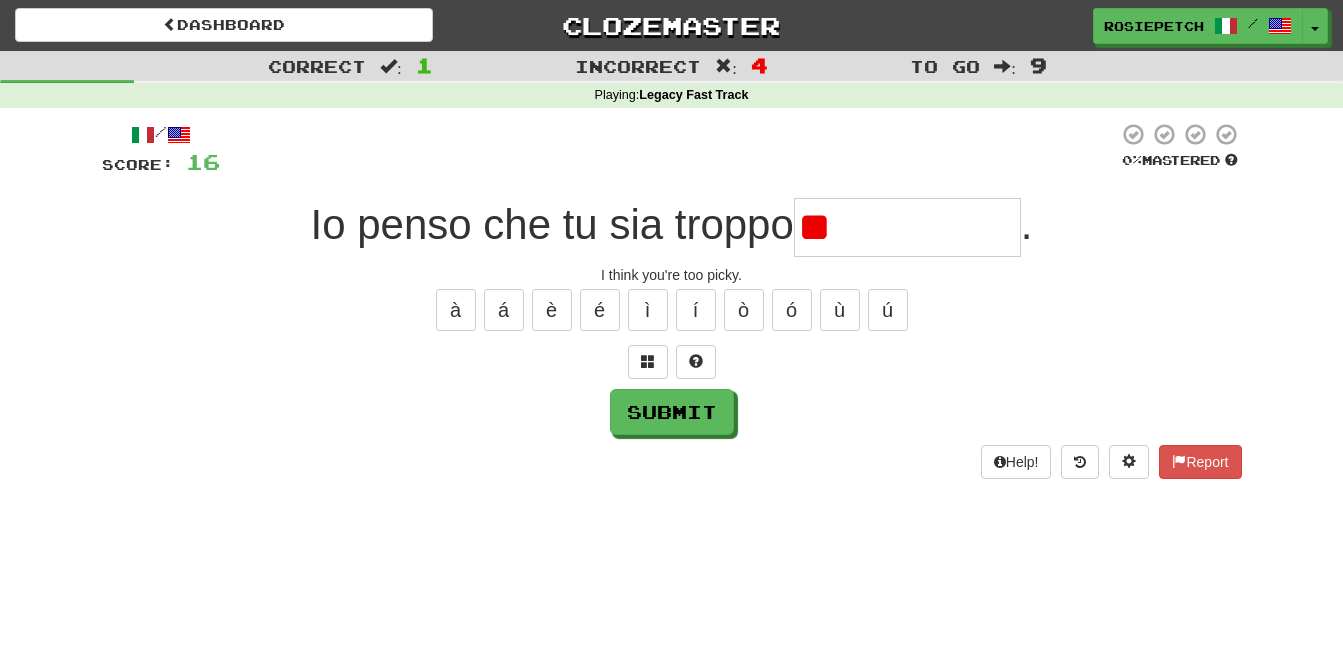 type on "*" 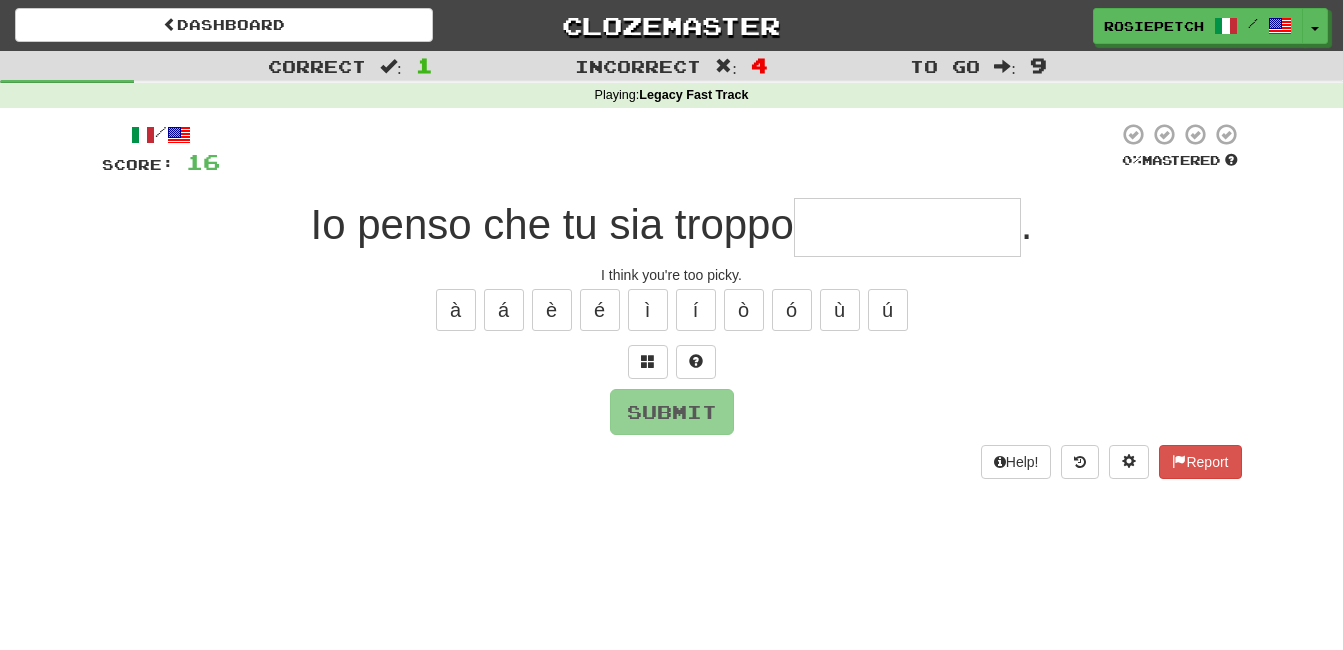 type on "*" 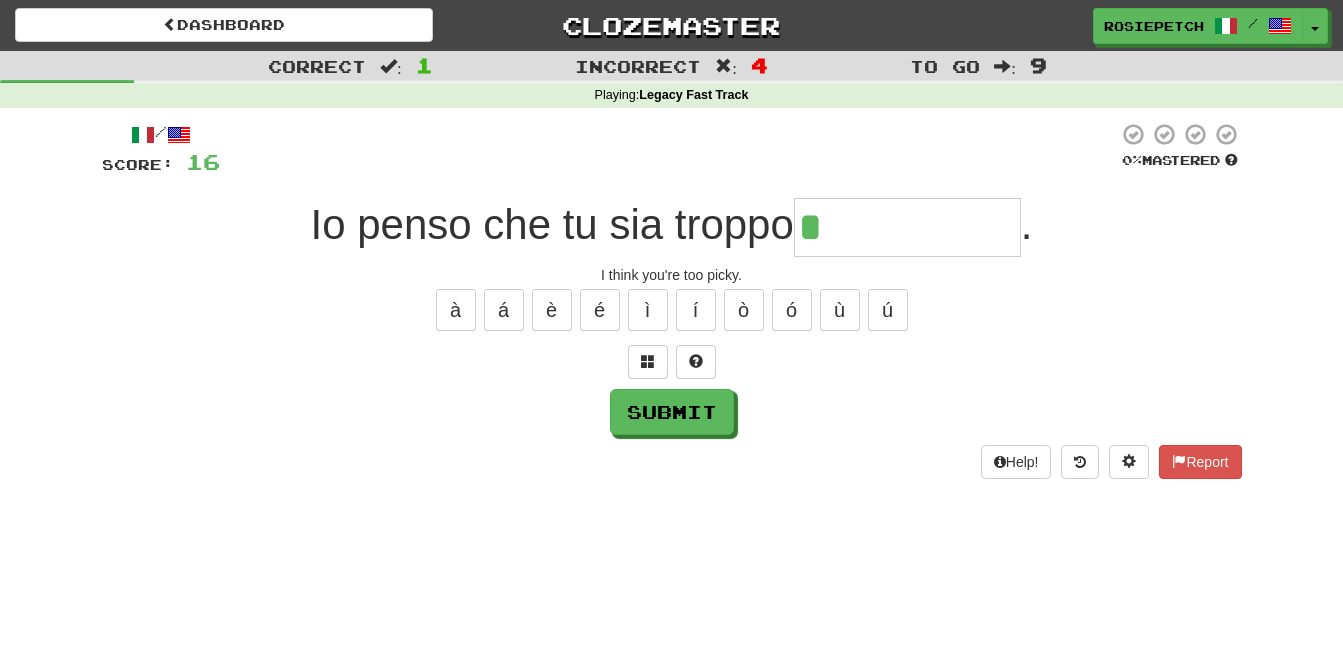 type on "**********" 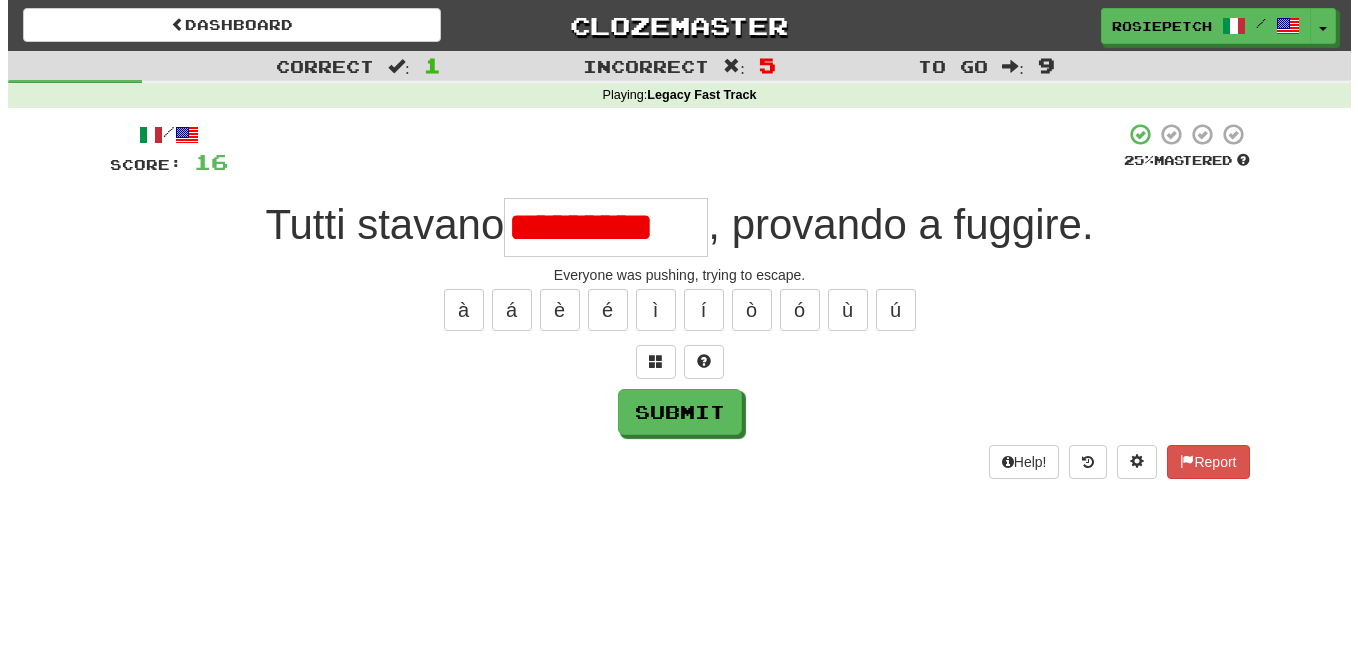 scroll, scrollTop: 0, scrollLeft: 0, axis: both 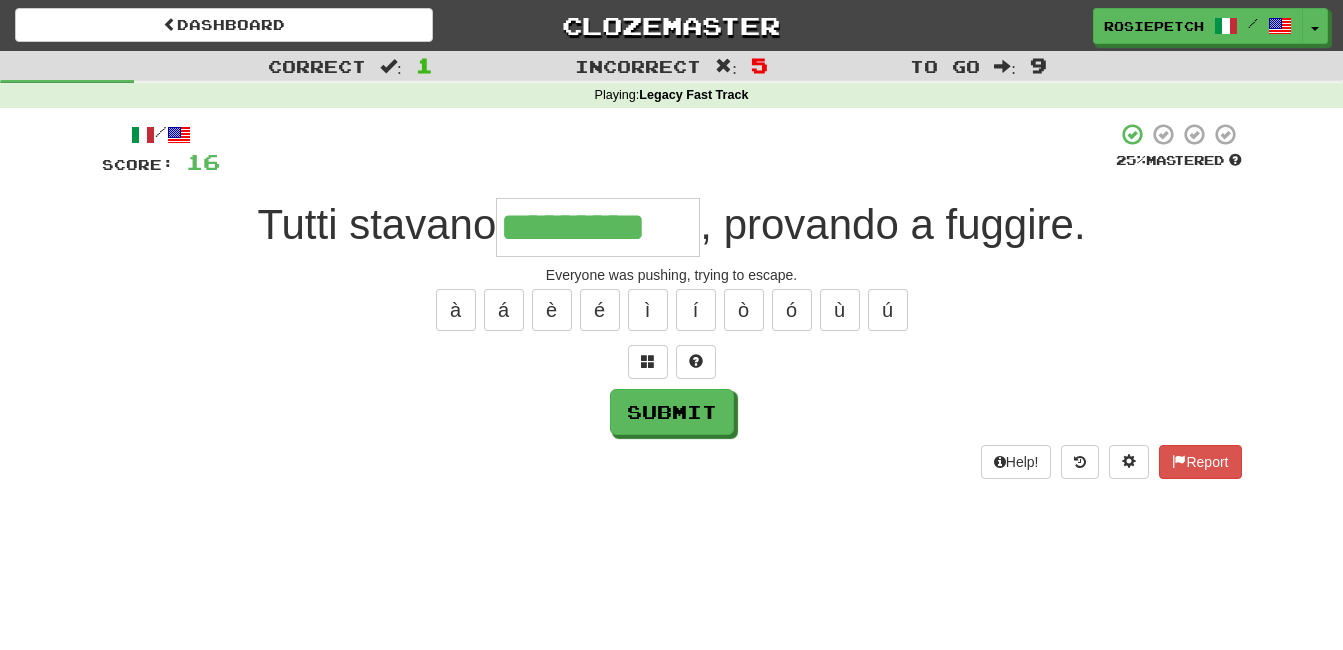 type on "*********" 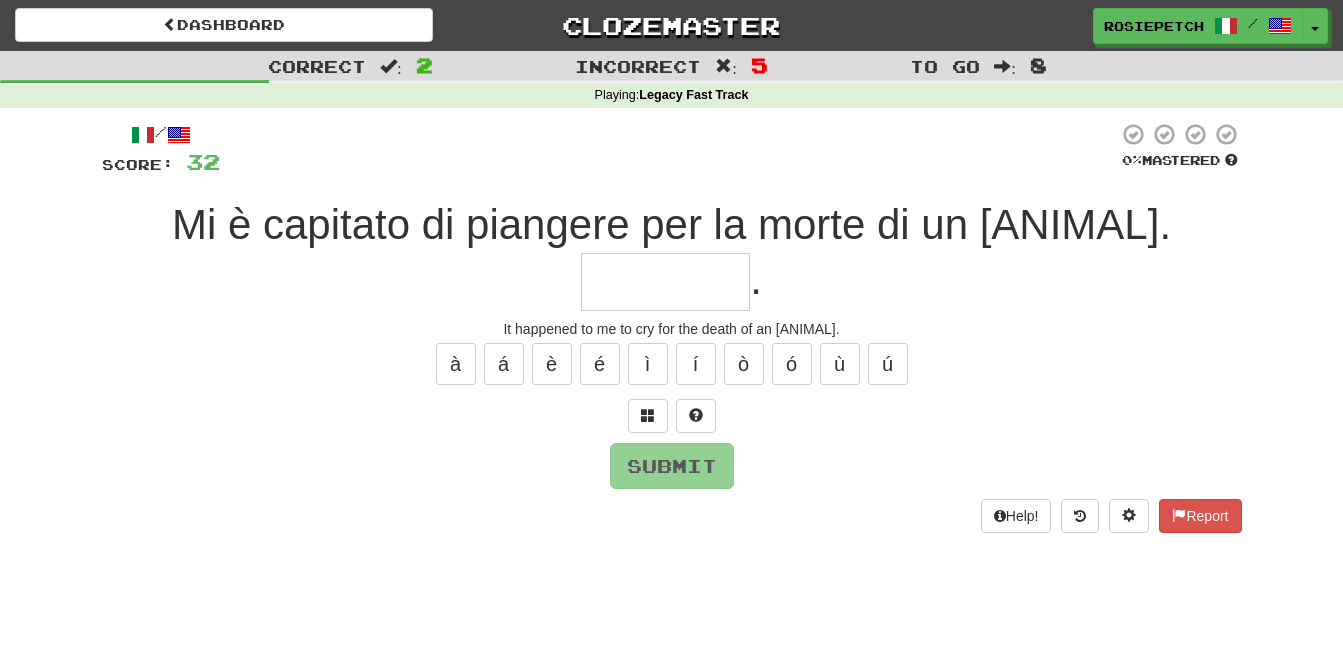 type on "*" 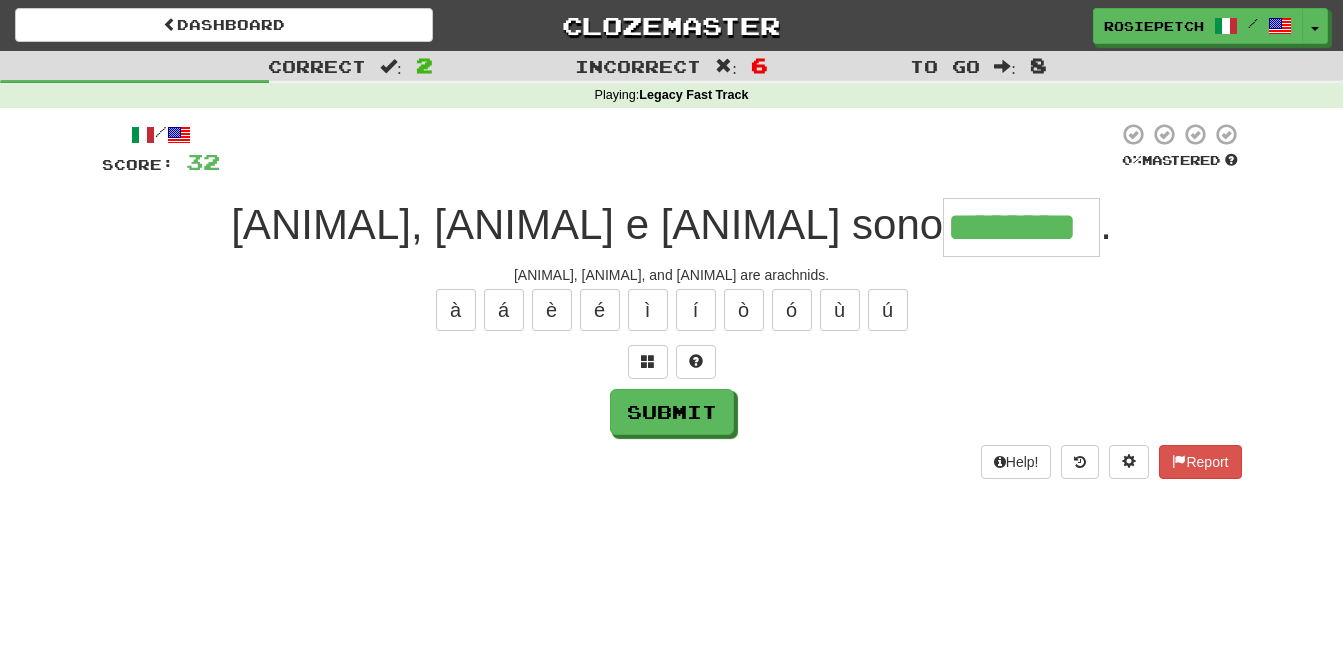 type on "********" 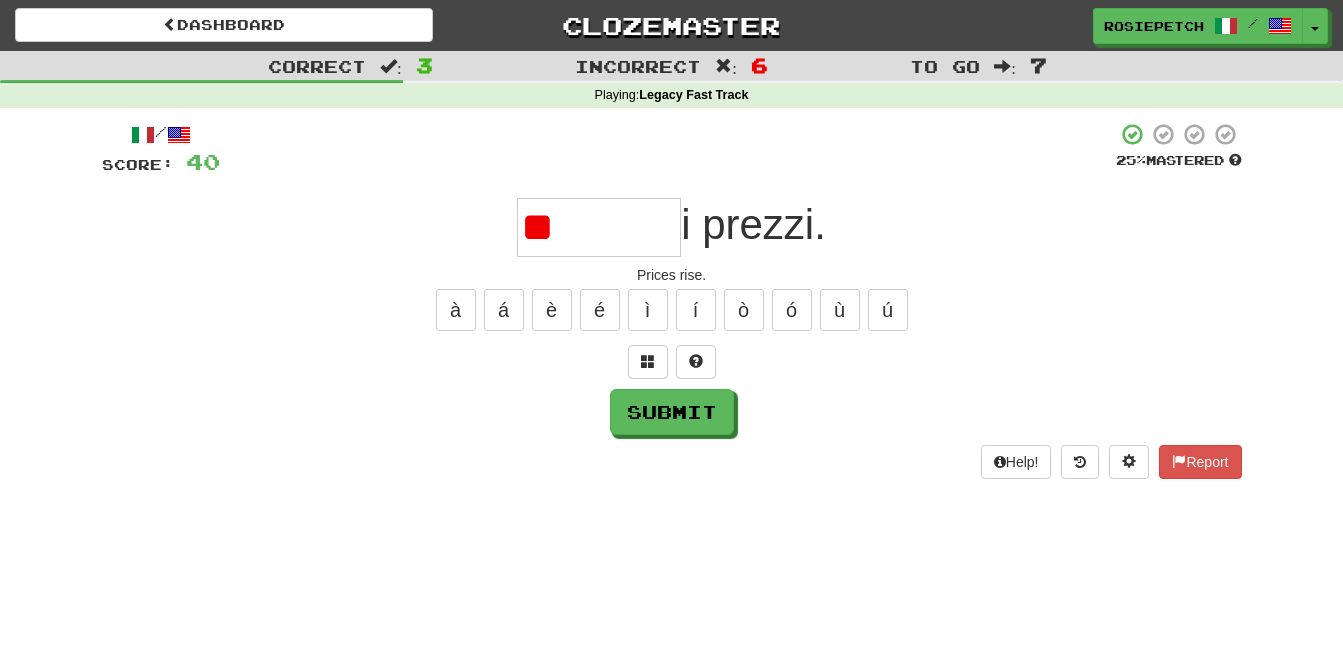 type on "*" 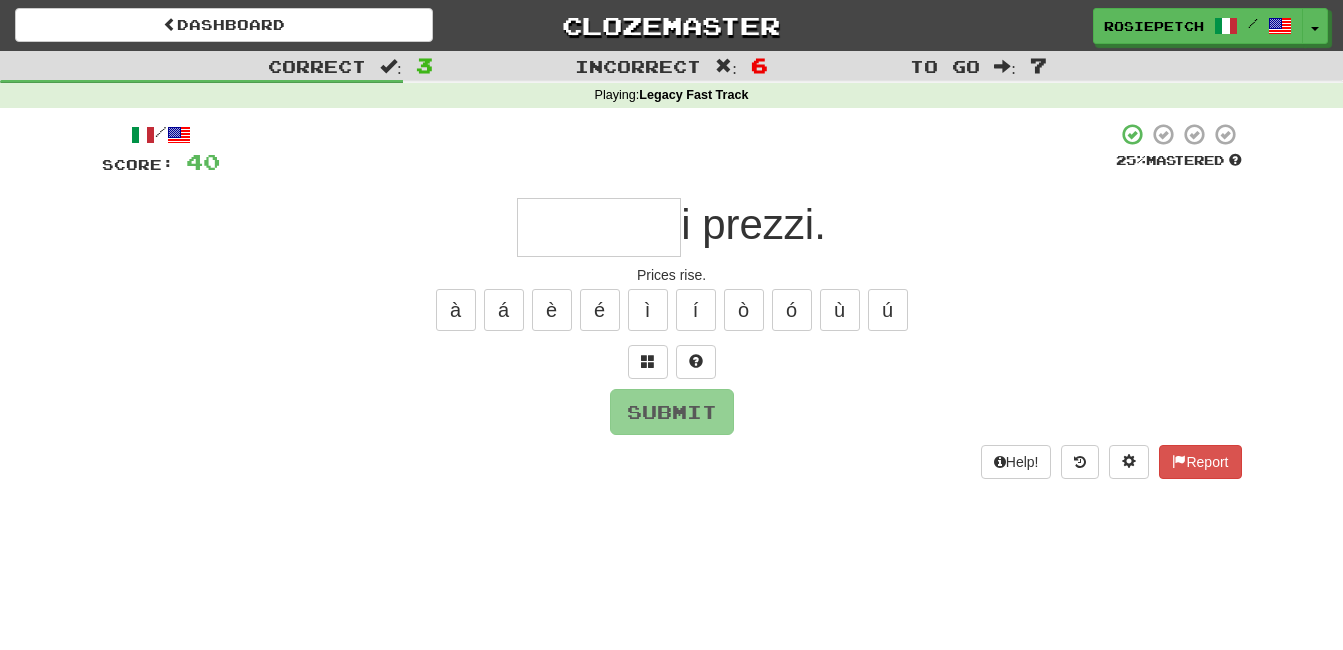 type on "*******" 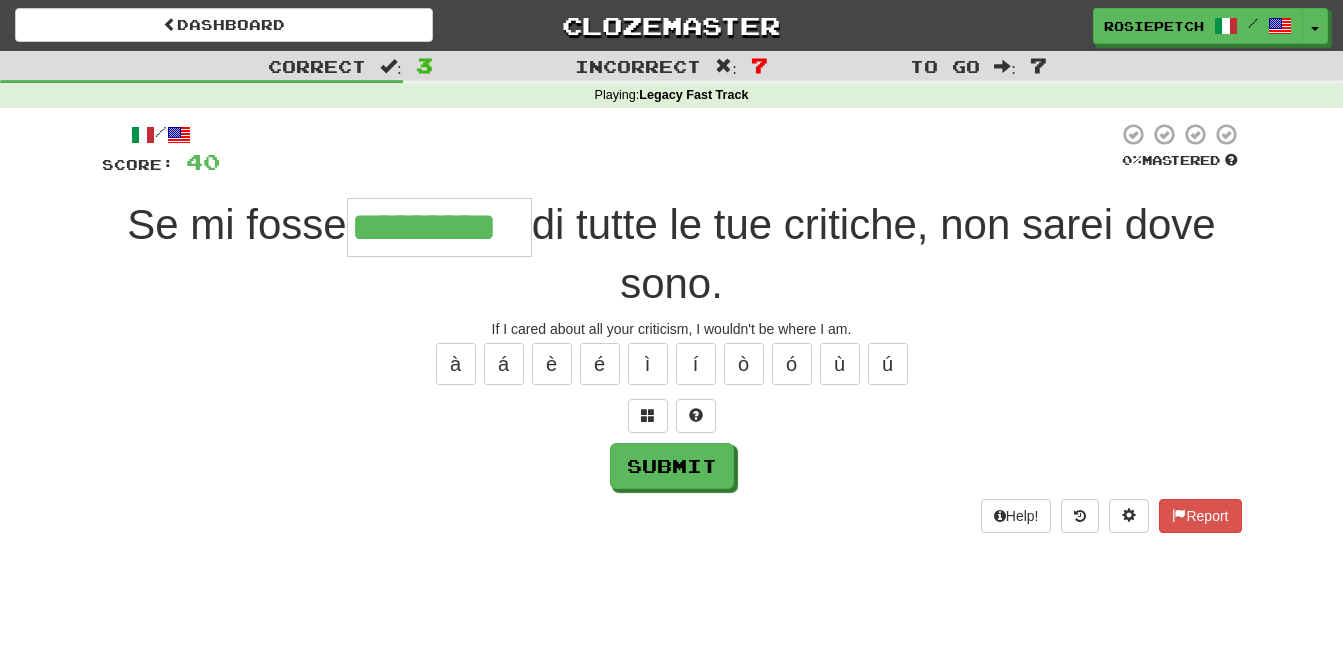type on "*********" 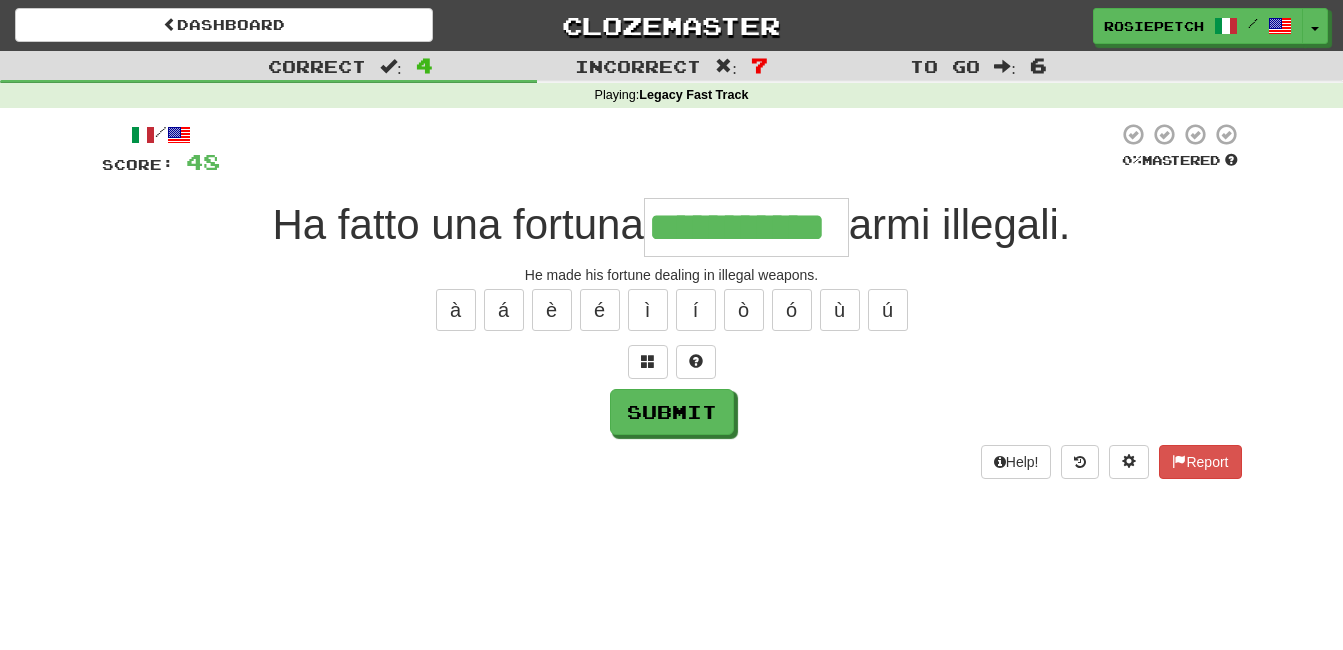 type on "**********" 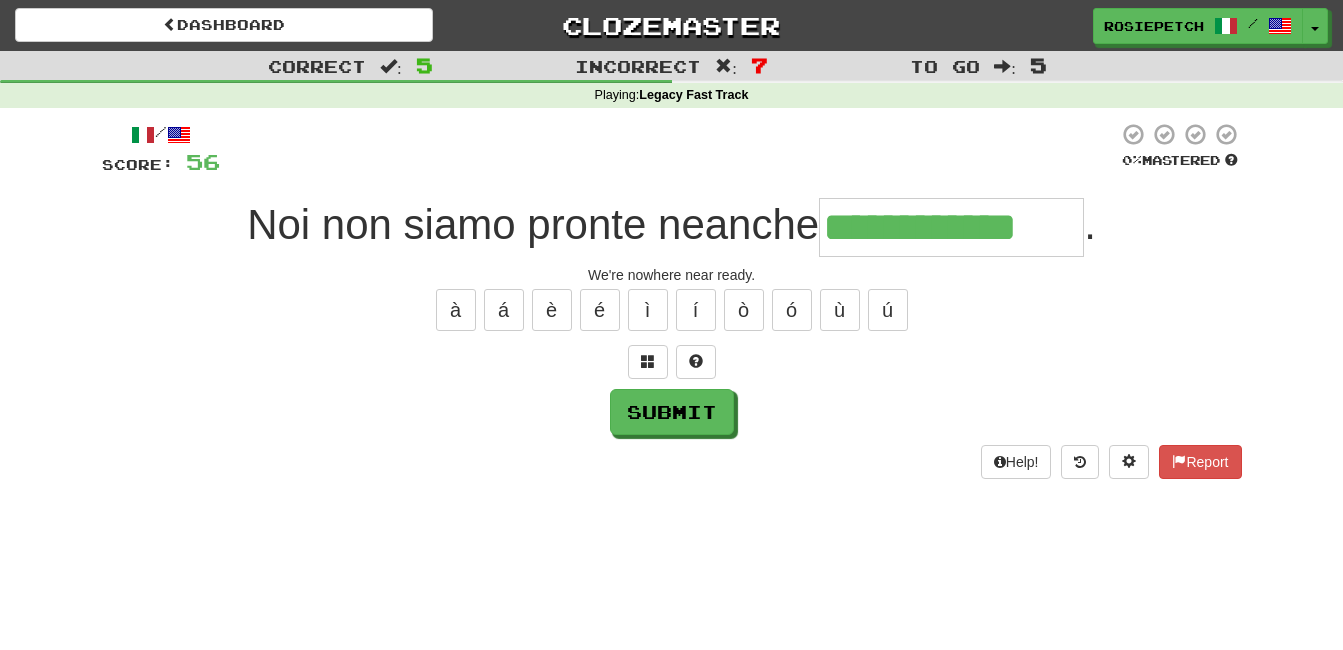 type on "**********" 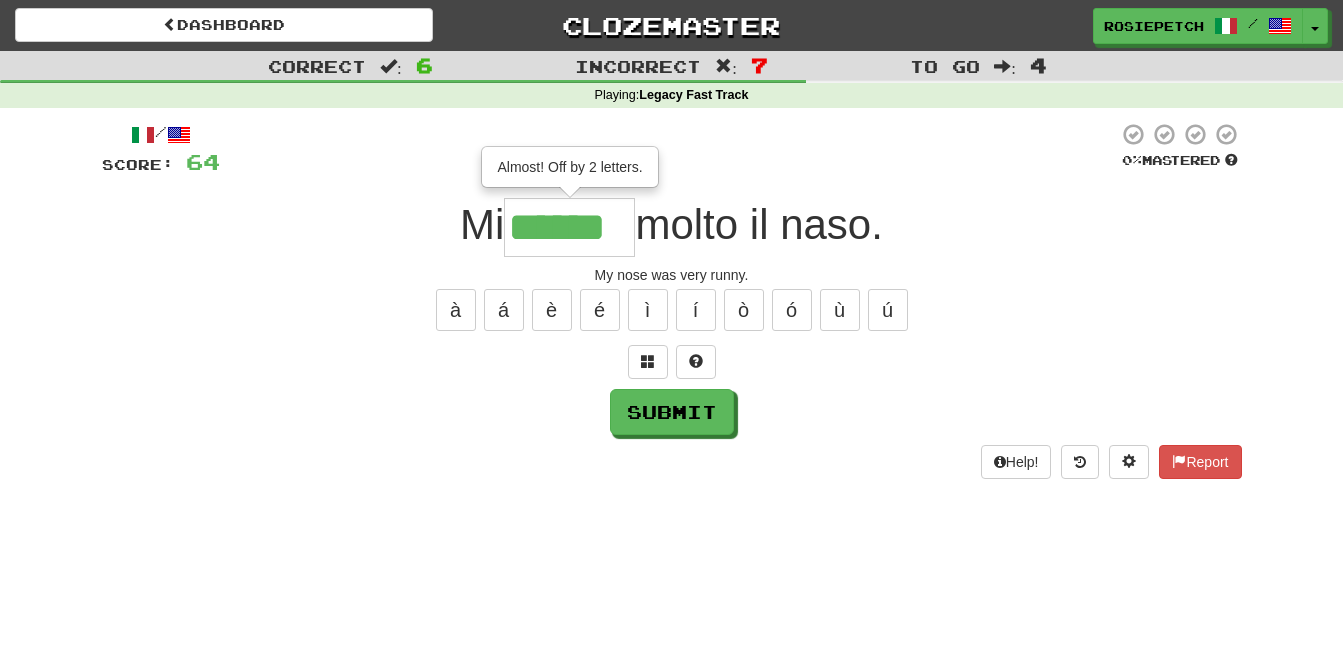 type on "******" 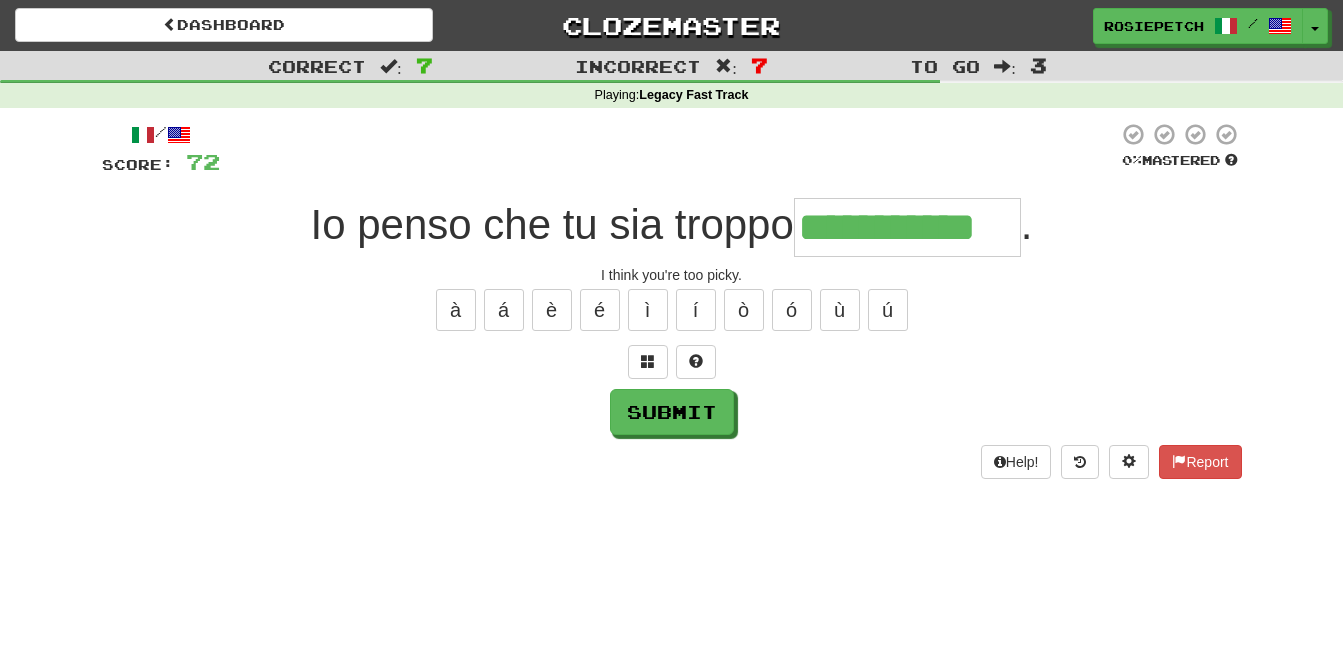 type on "**********" 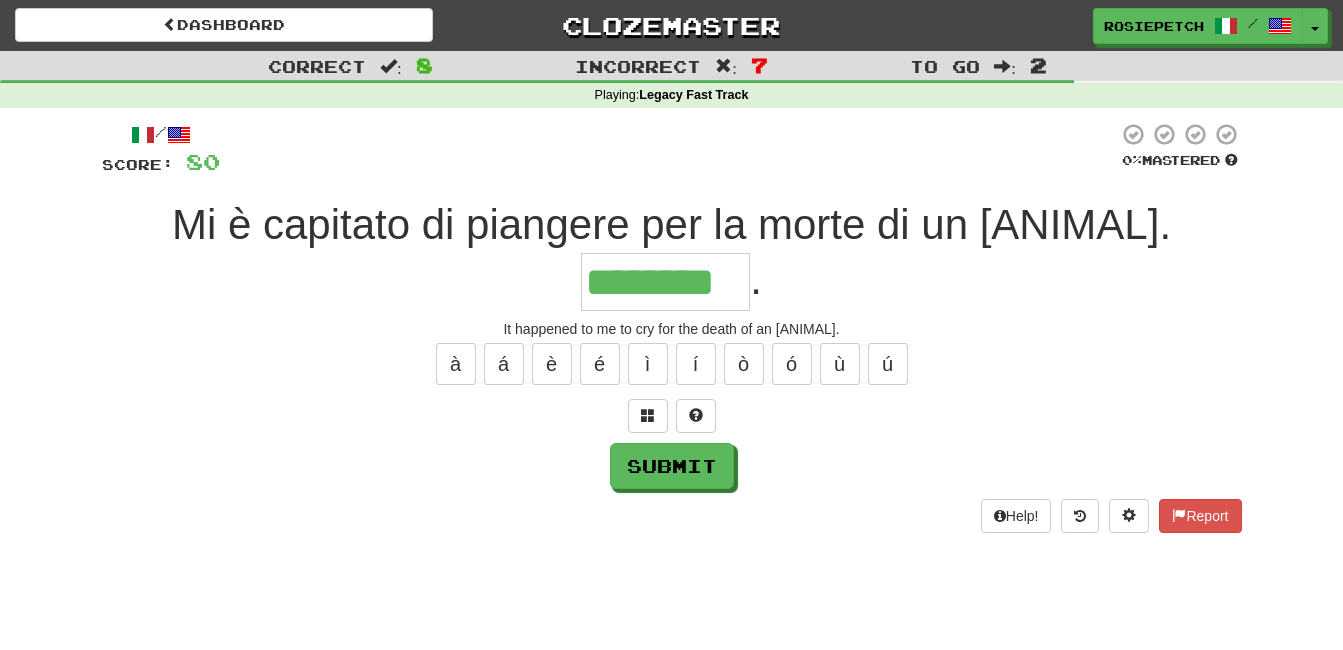 type on "********" 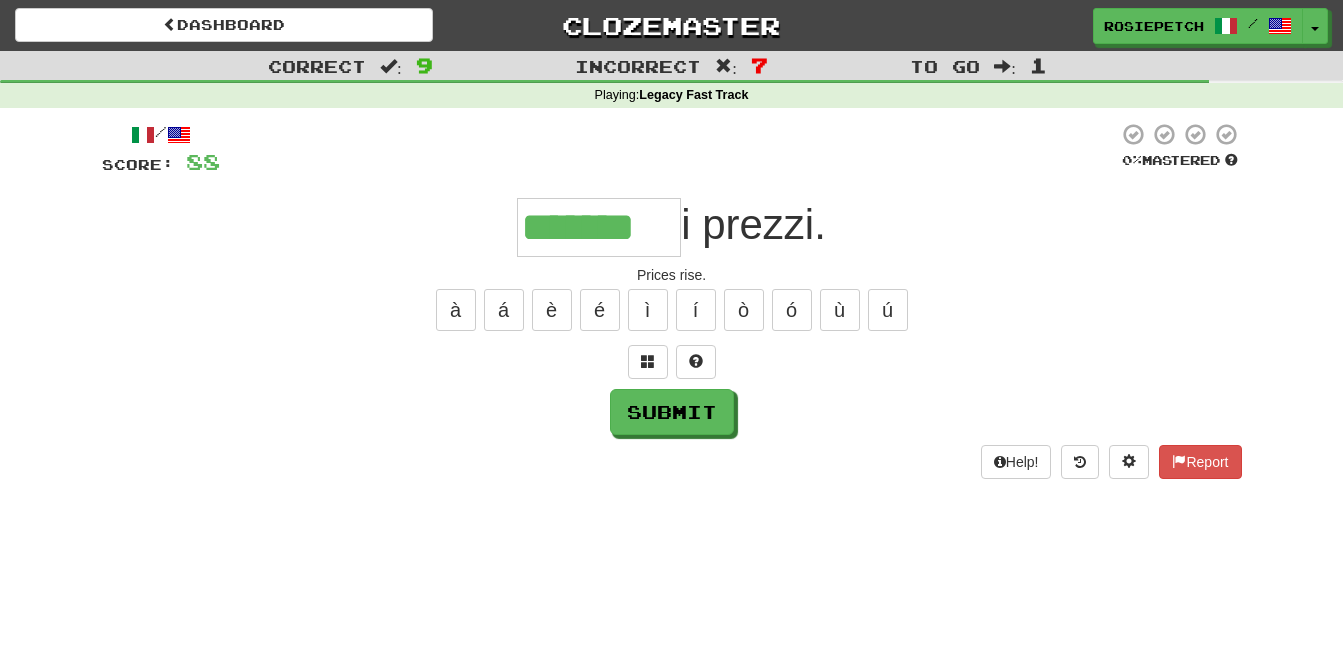 type on "*******" 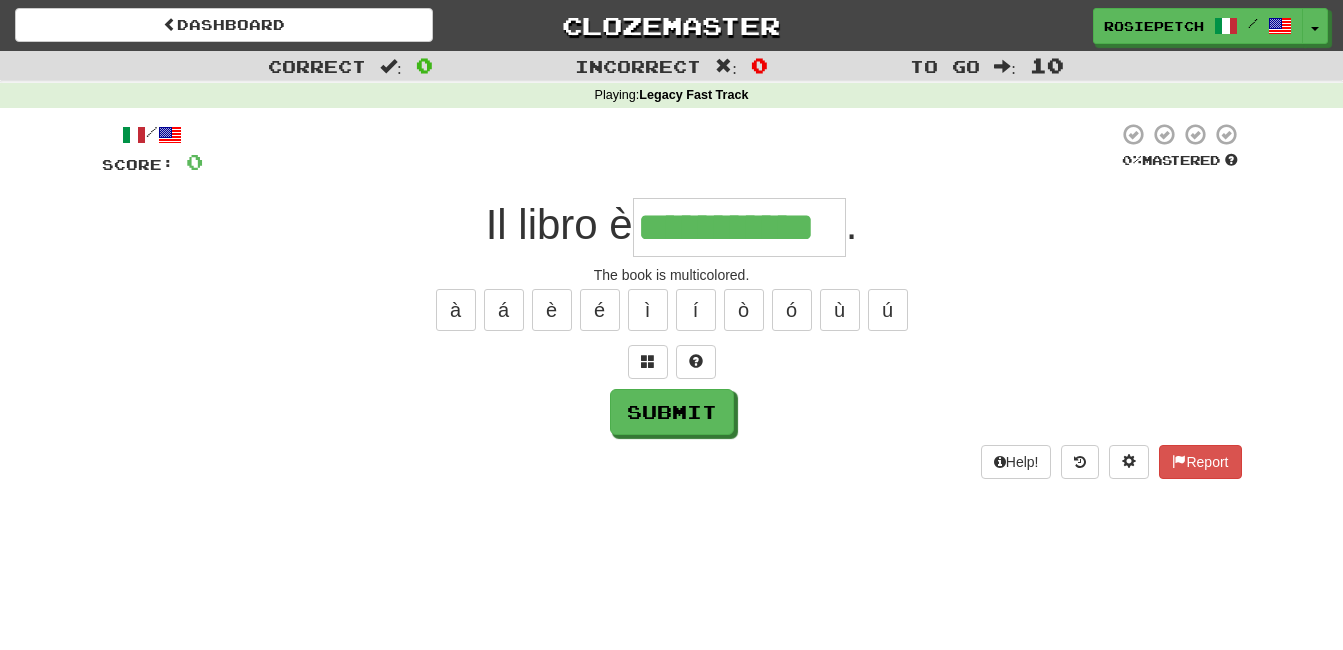 type on "**********" 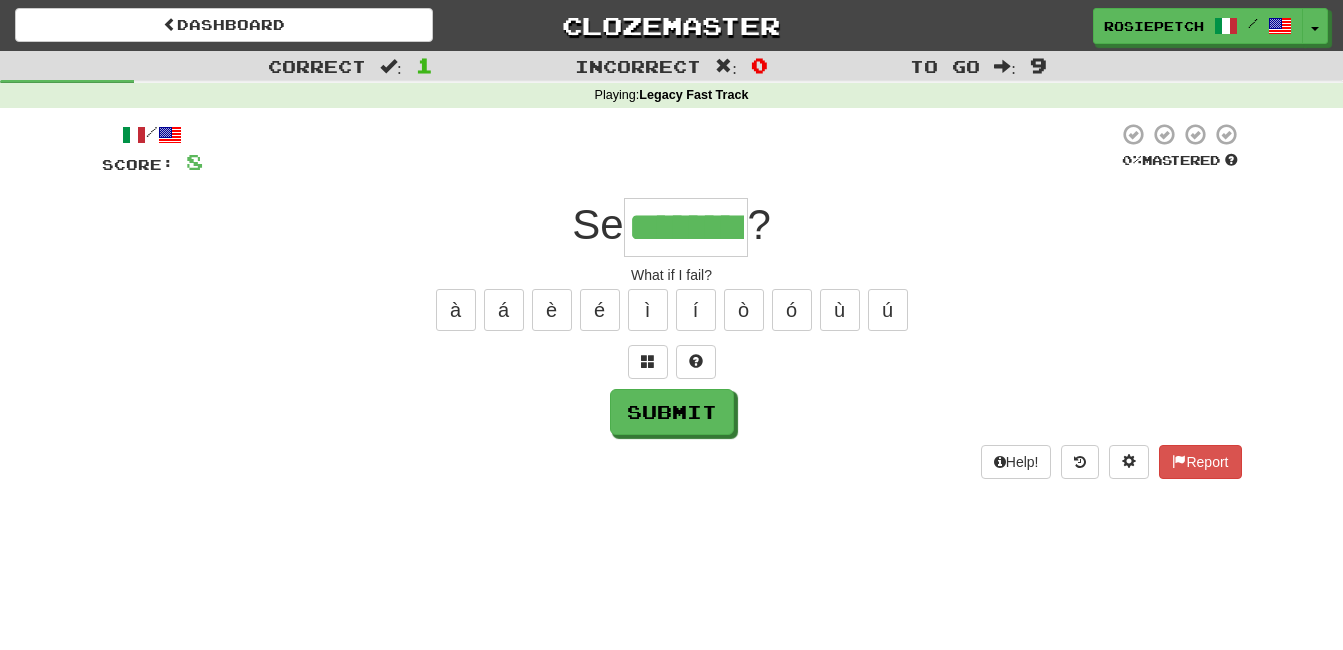 type on "********" 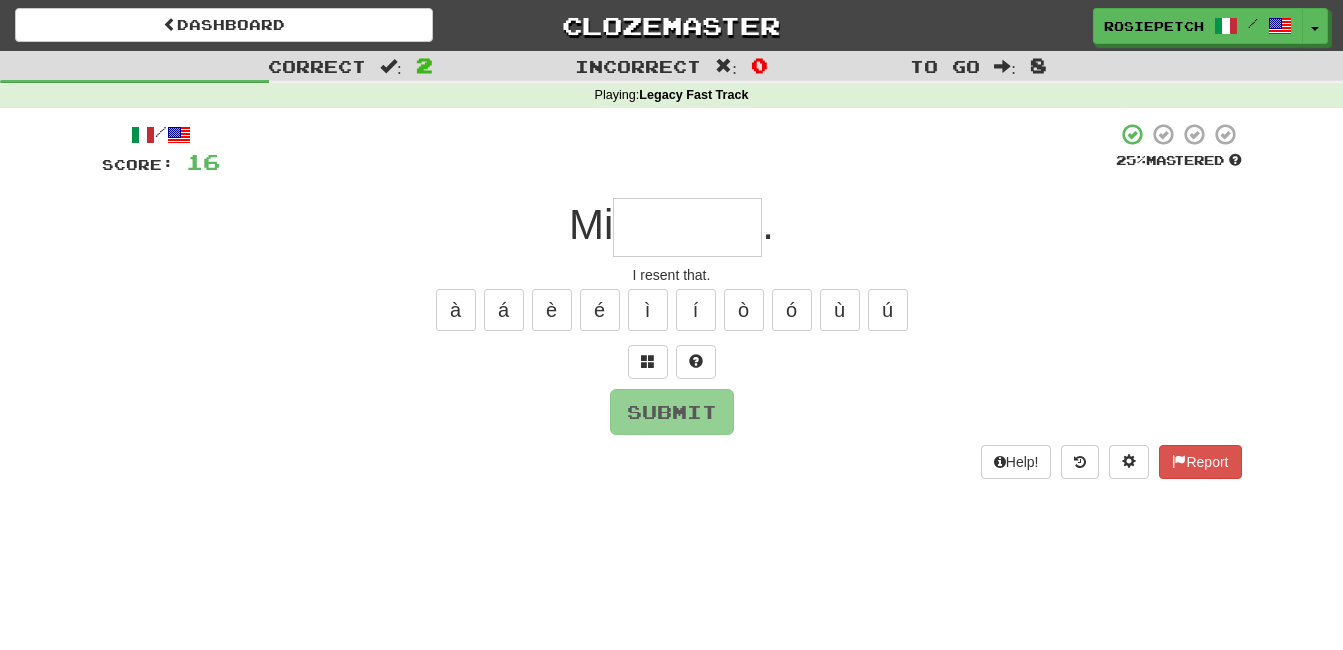 type on "*" 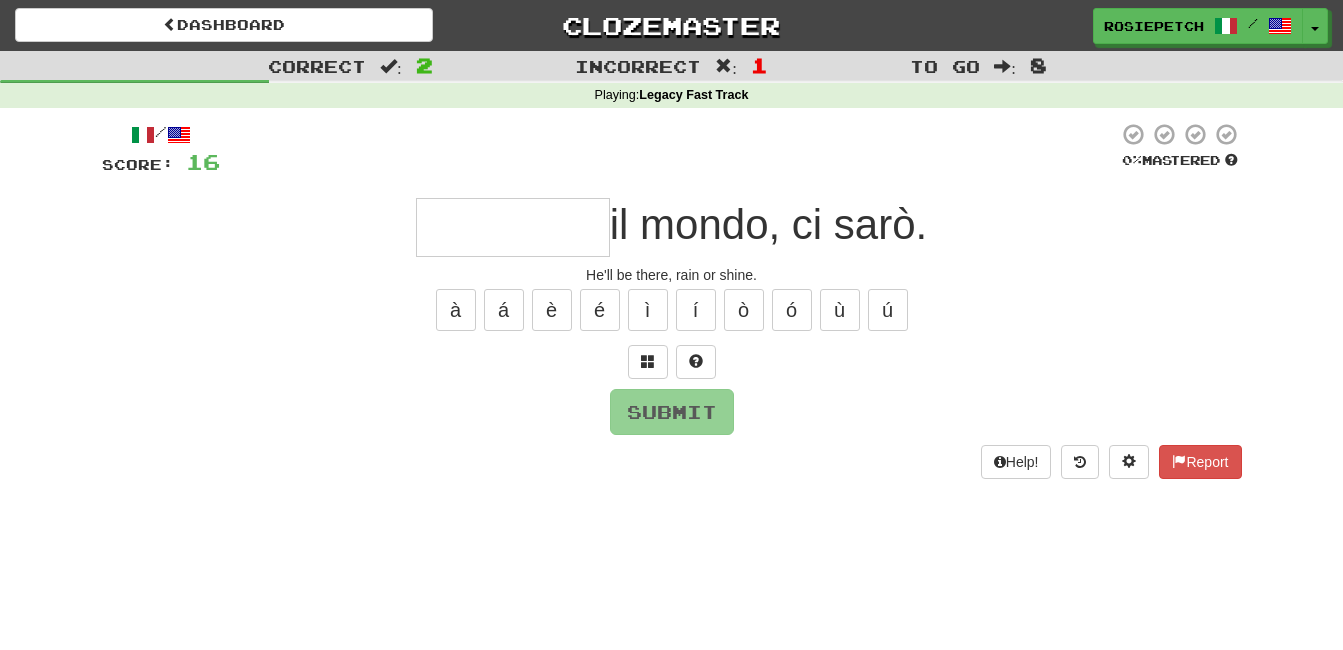 type on "*" 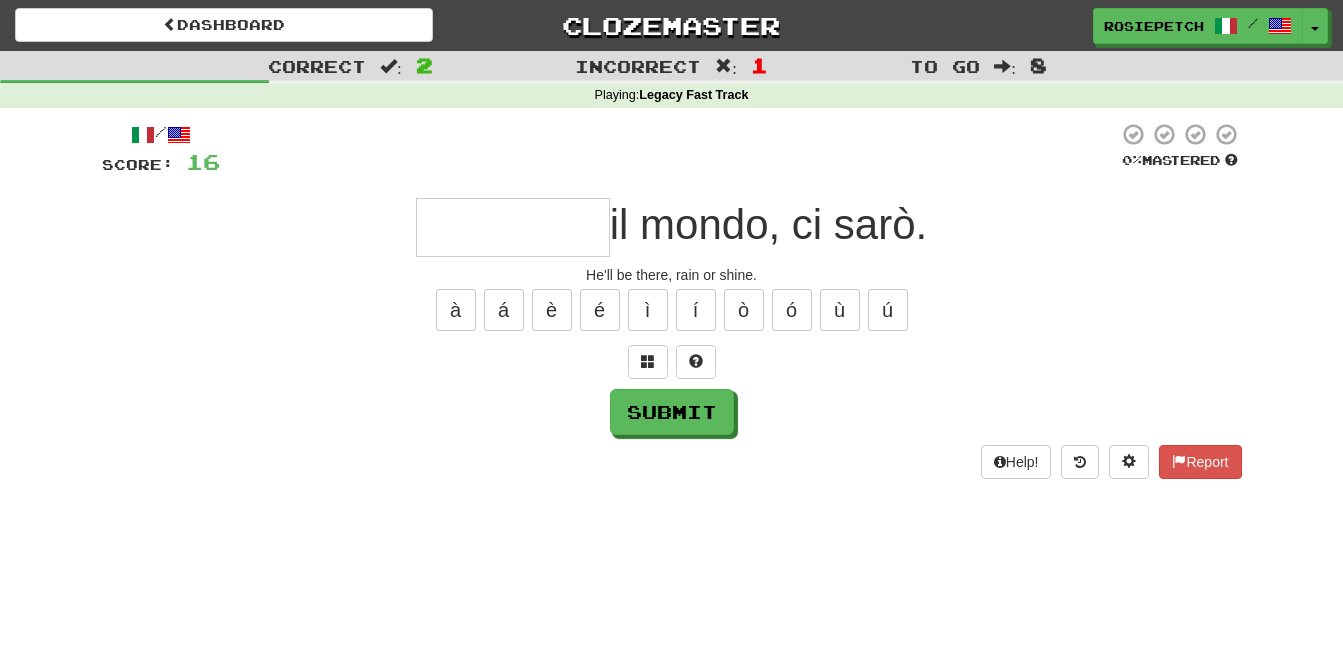 type on "********" 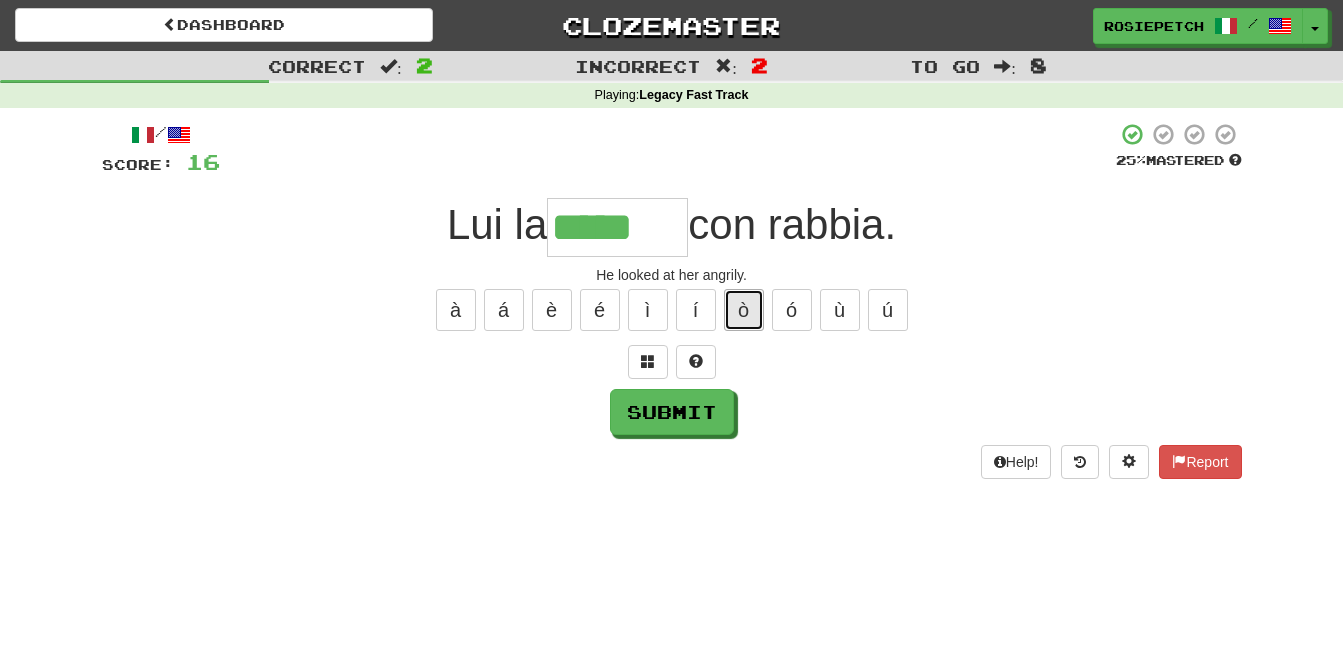 click on "ò" at bounding box center [744, 310] 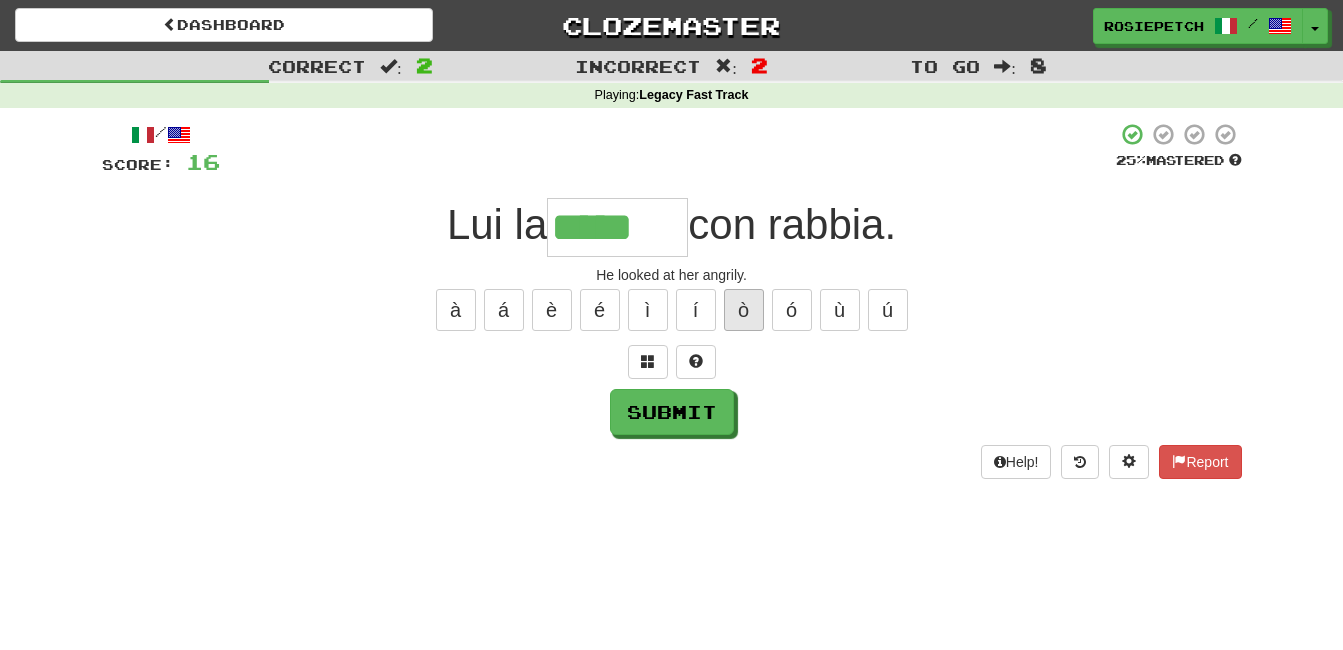 type on "******" 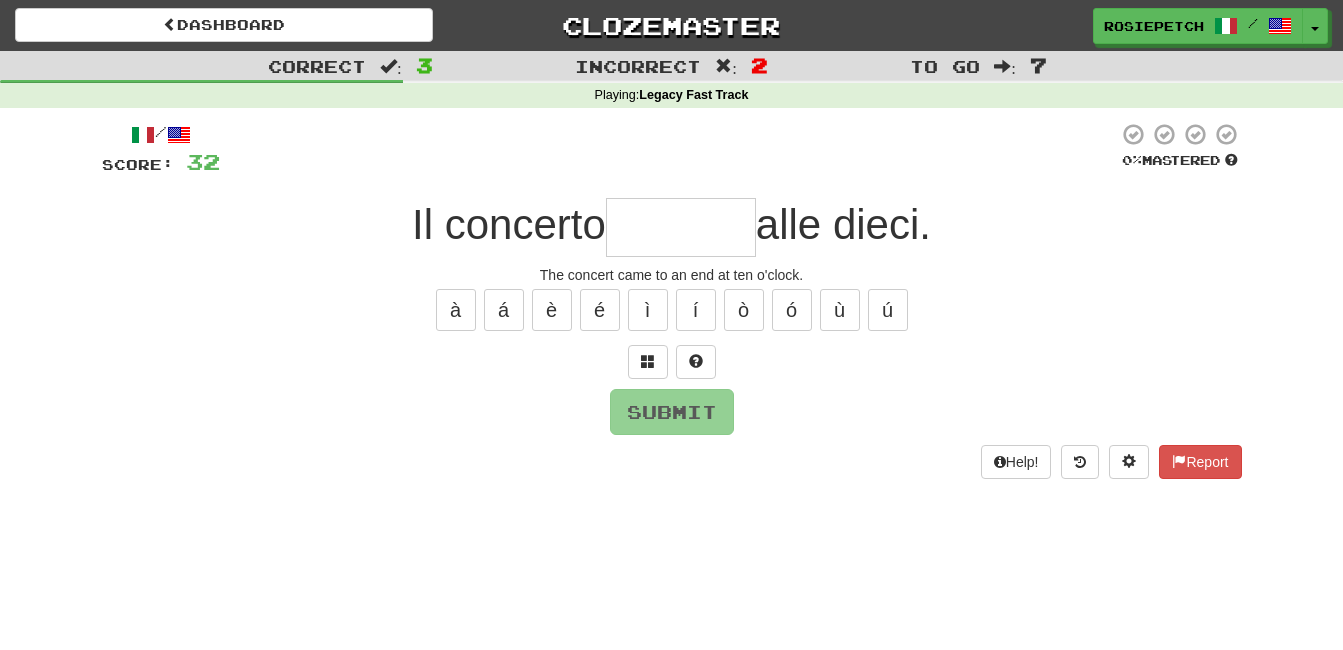 type on "*" 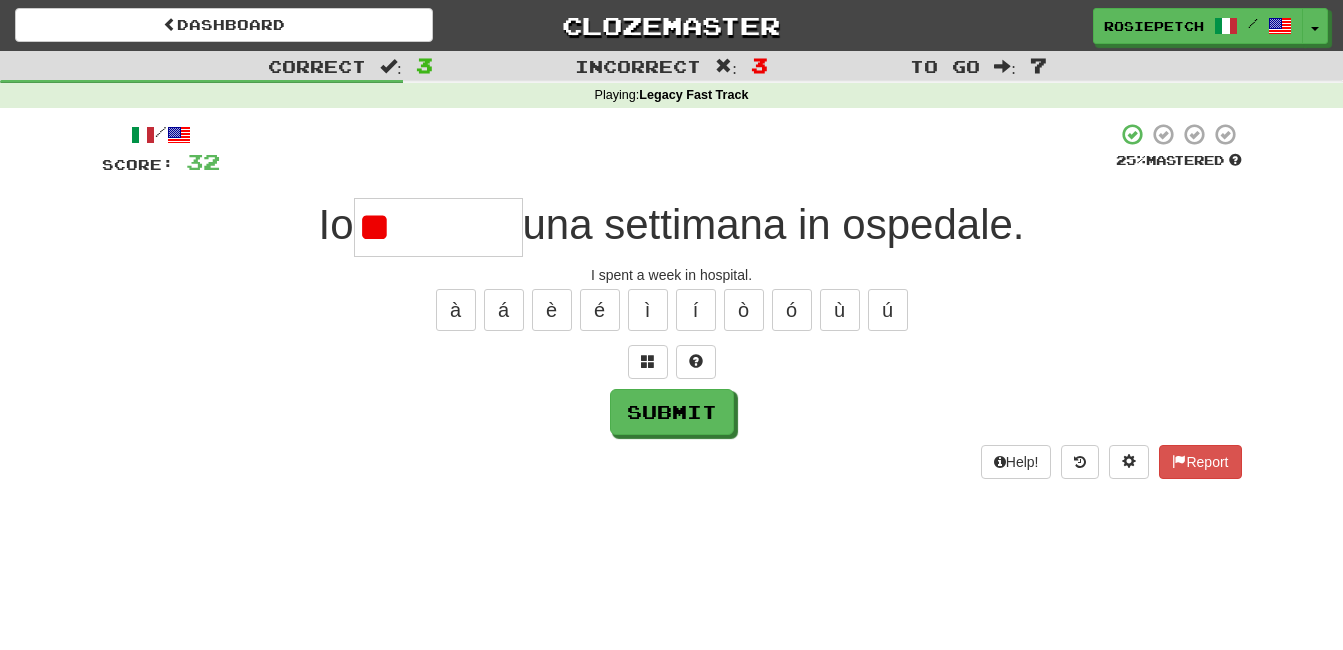 type on "*" 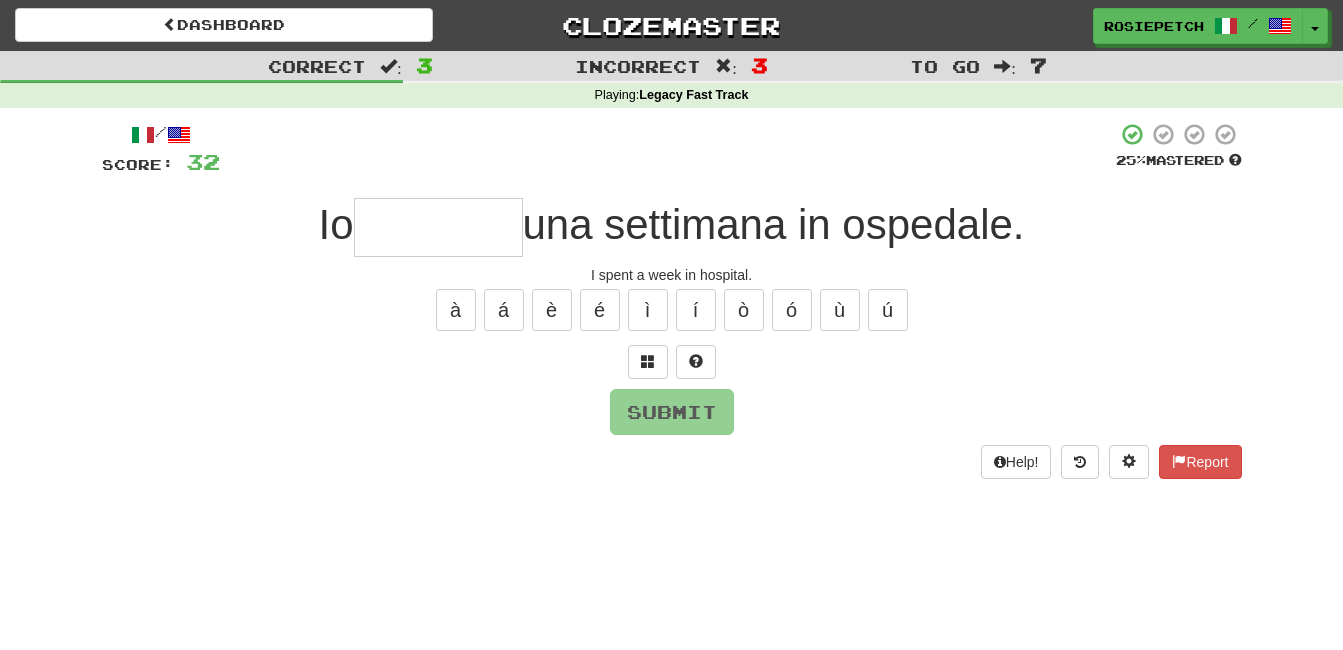 type on "*" 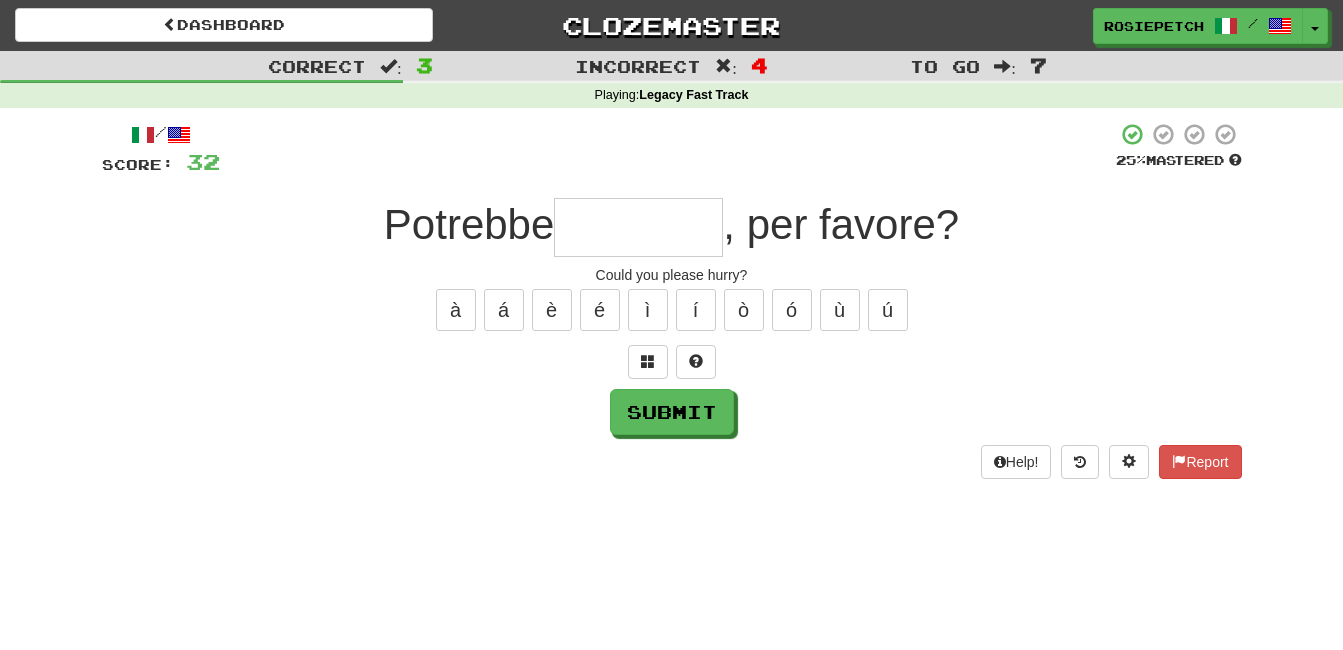 type on "*" 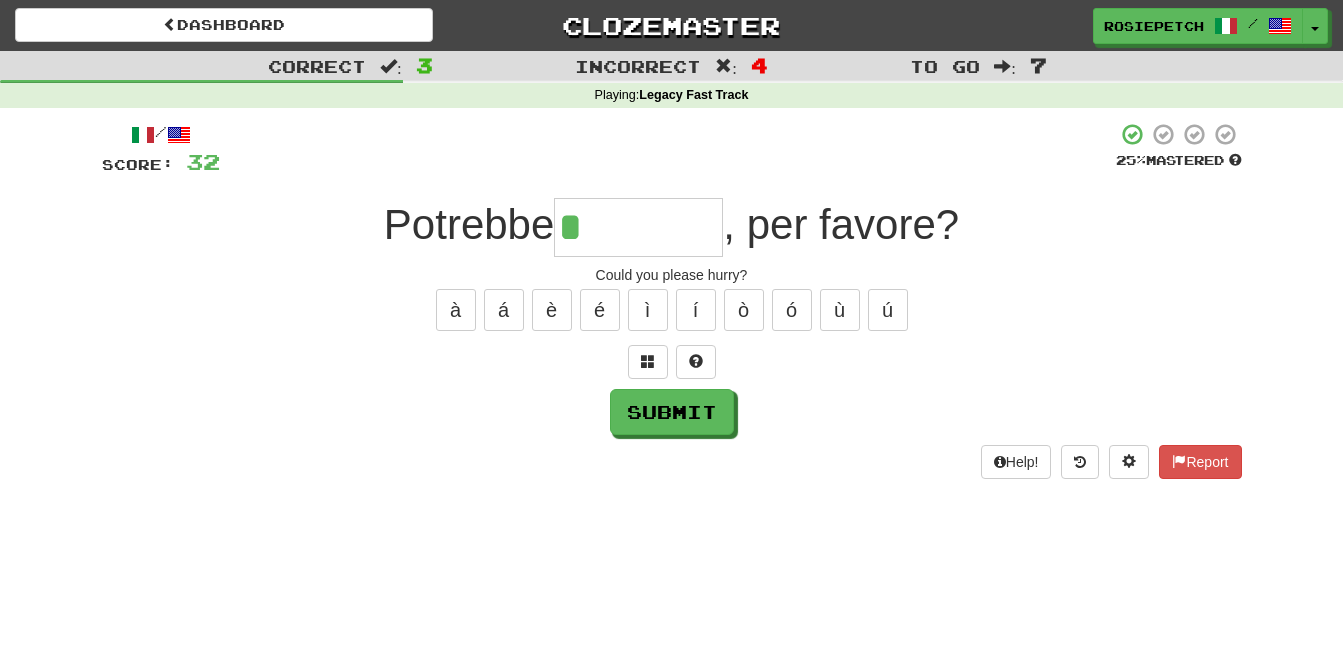 type on "*********" 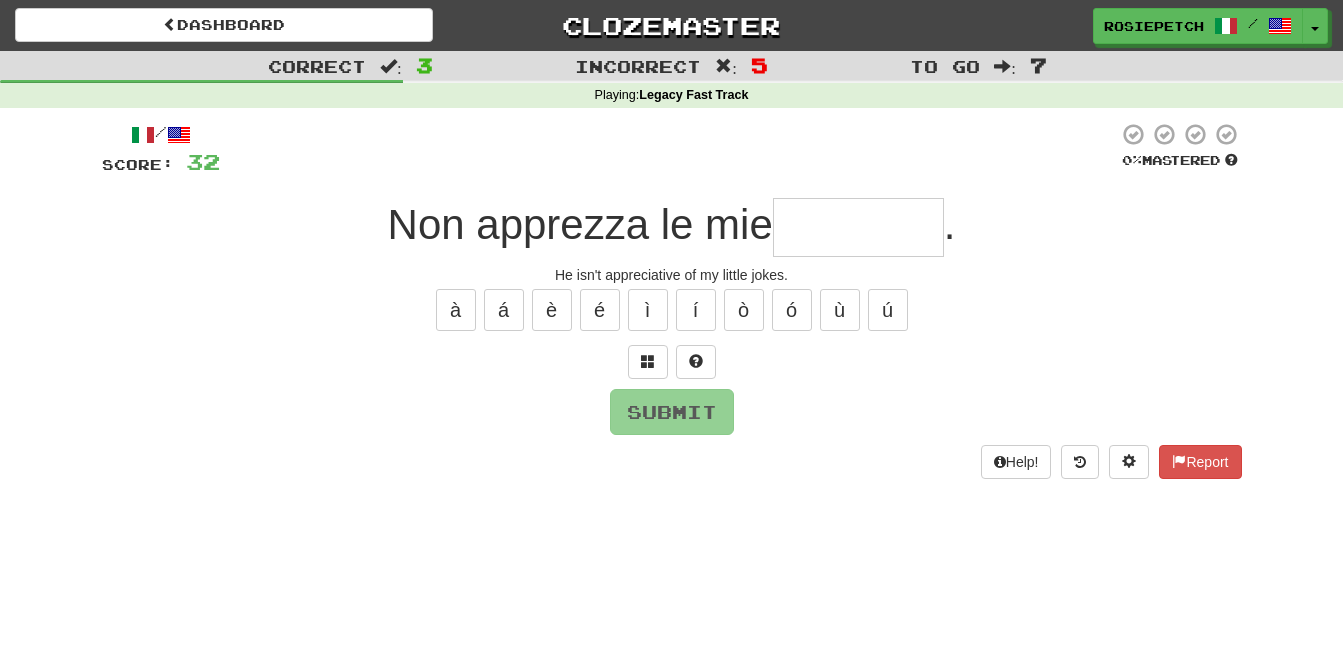 type on "*" 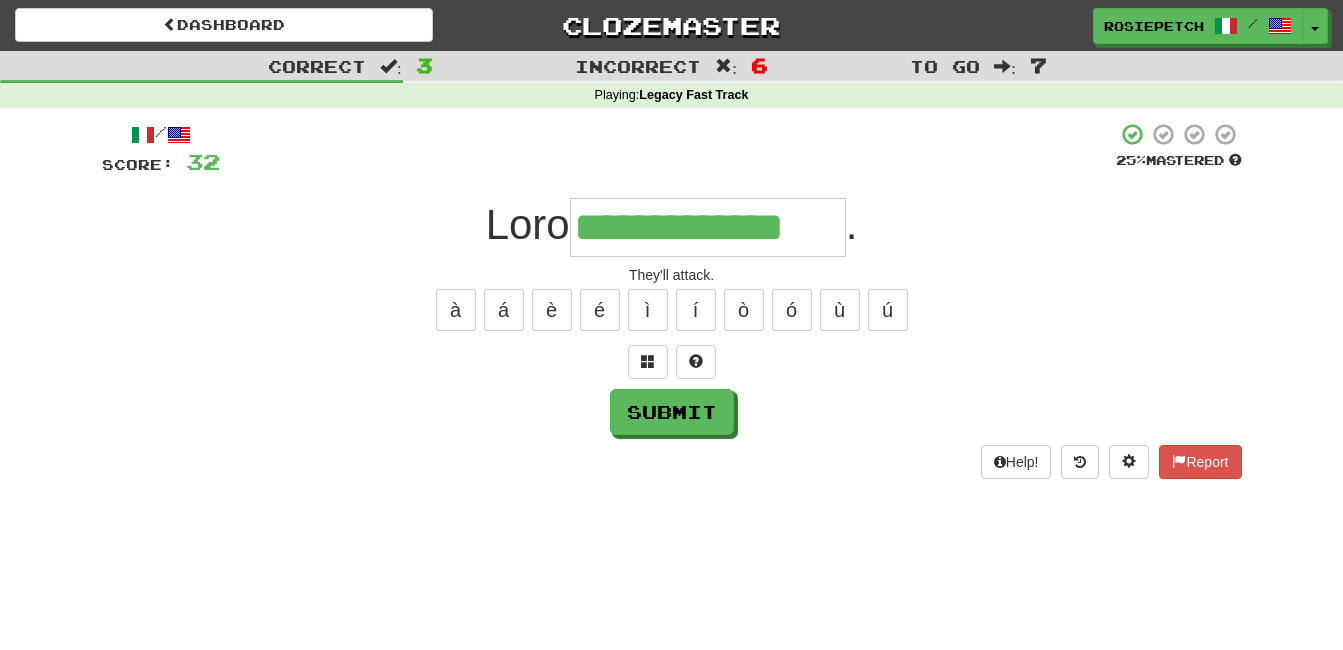 type on "**********" 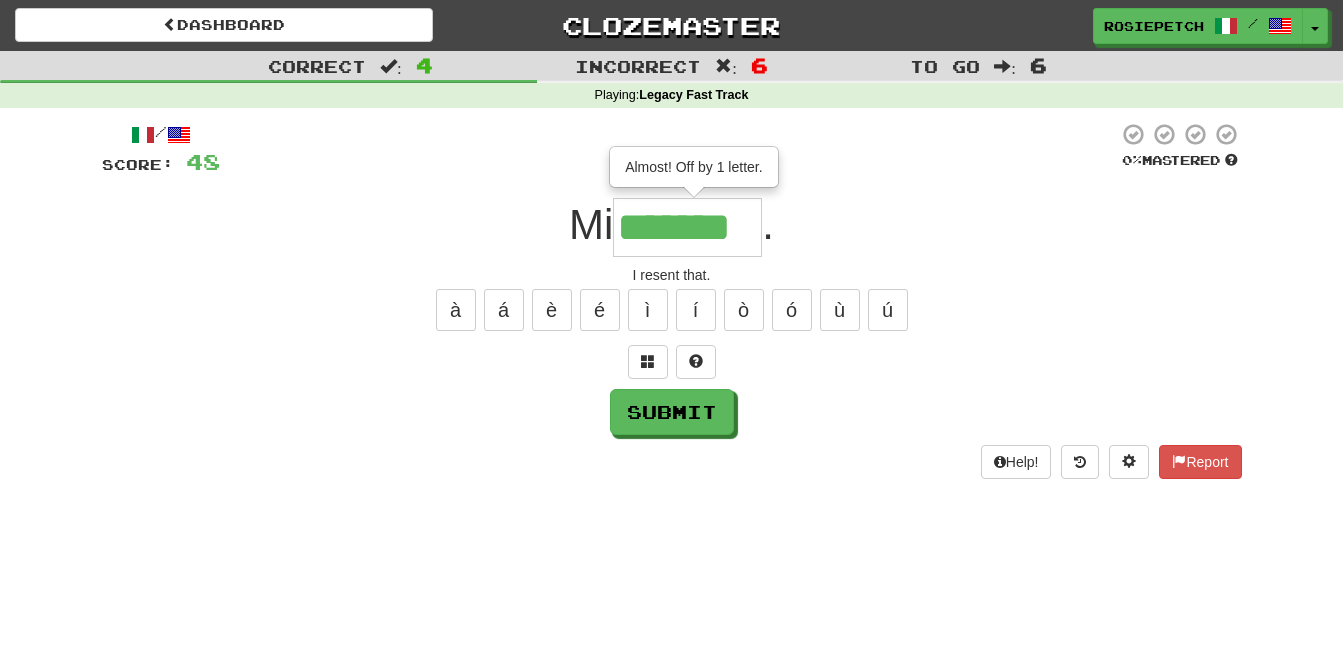 type on "*******" 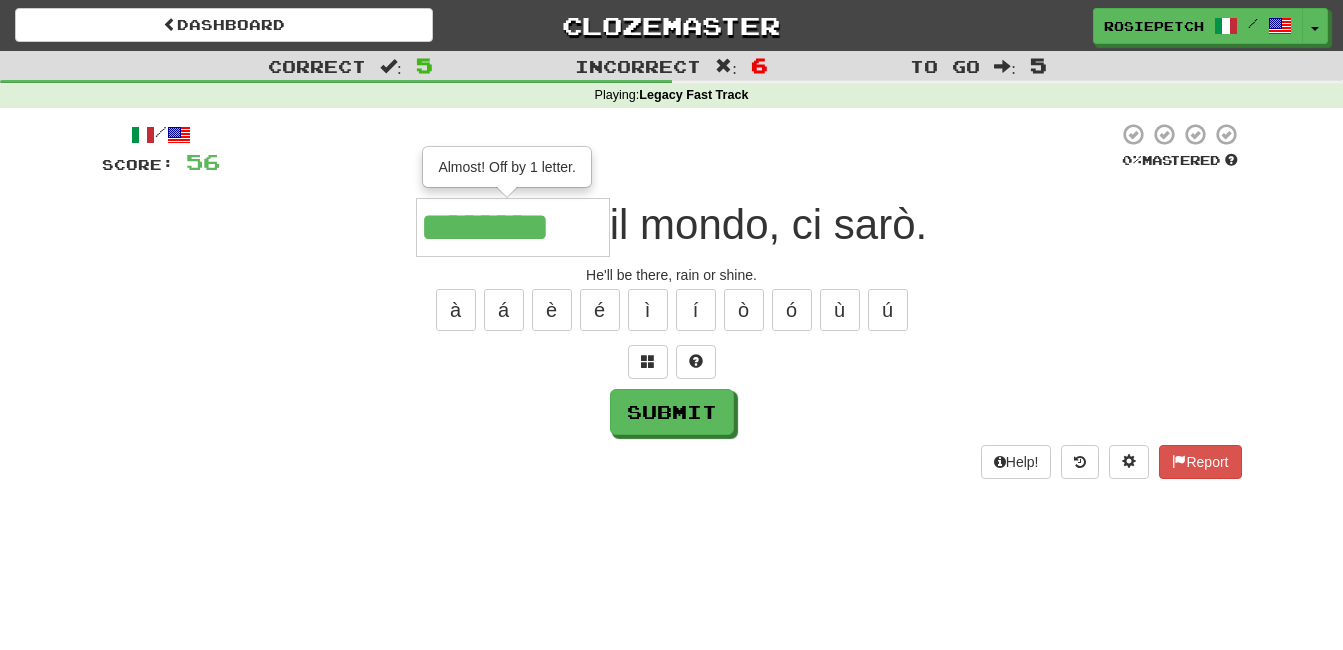 type on "********" 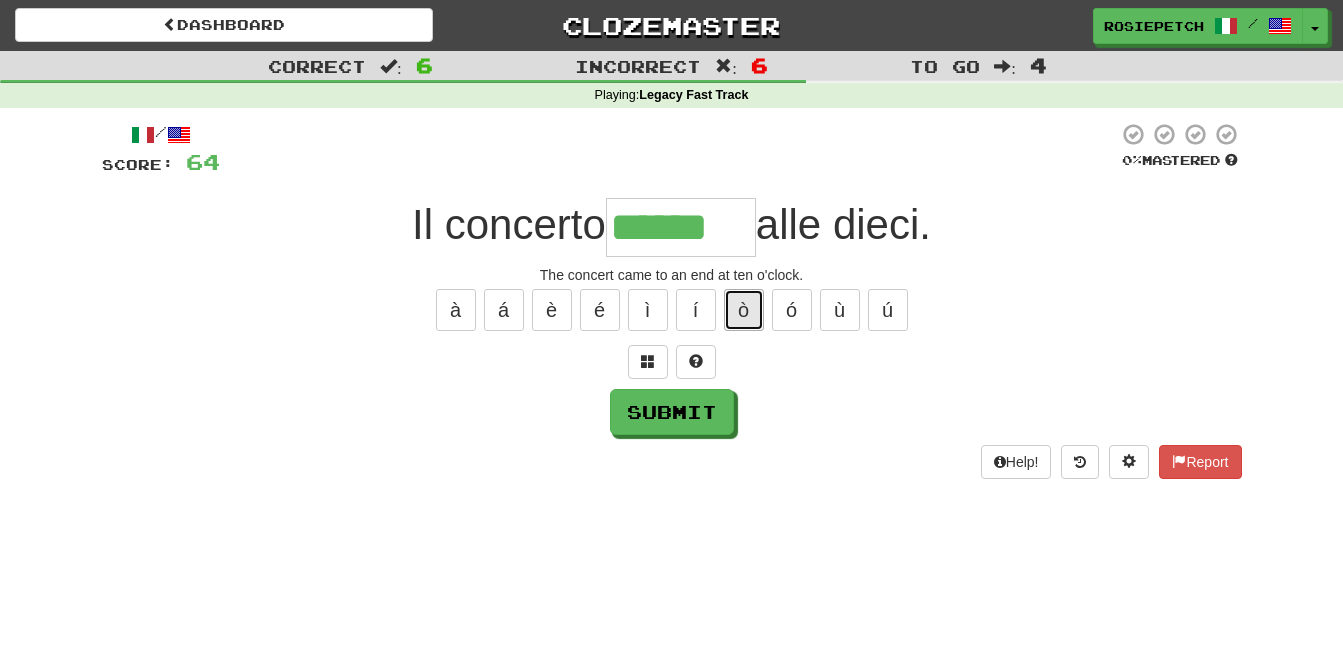 click on "ò" at bounding box center [744, 310] 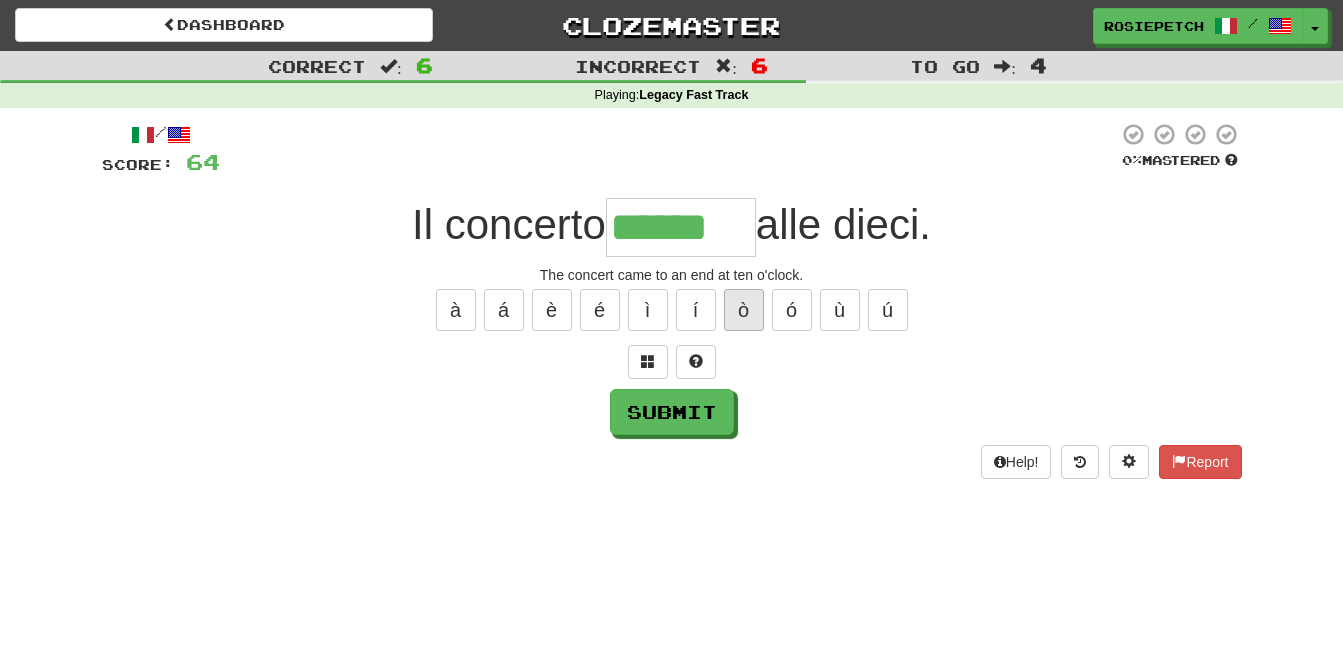 type on "*******" 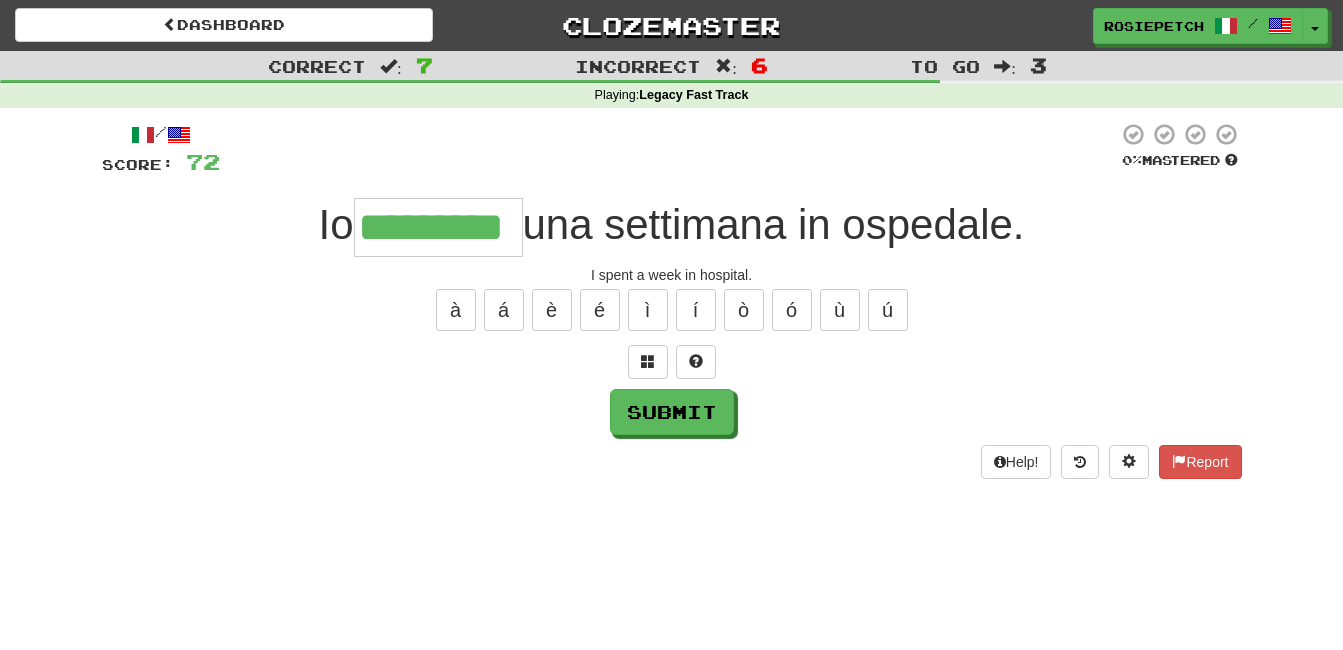 type on "*********" 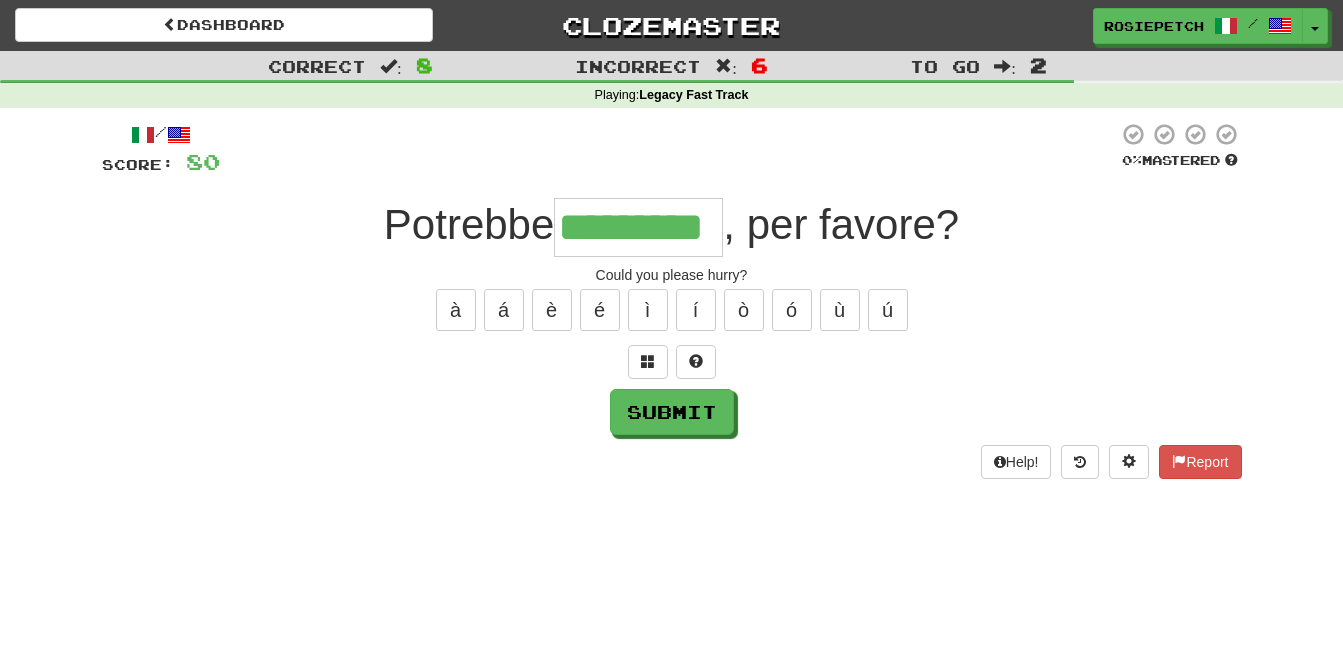 type on "*********" 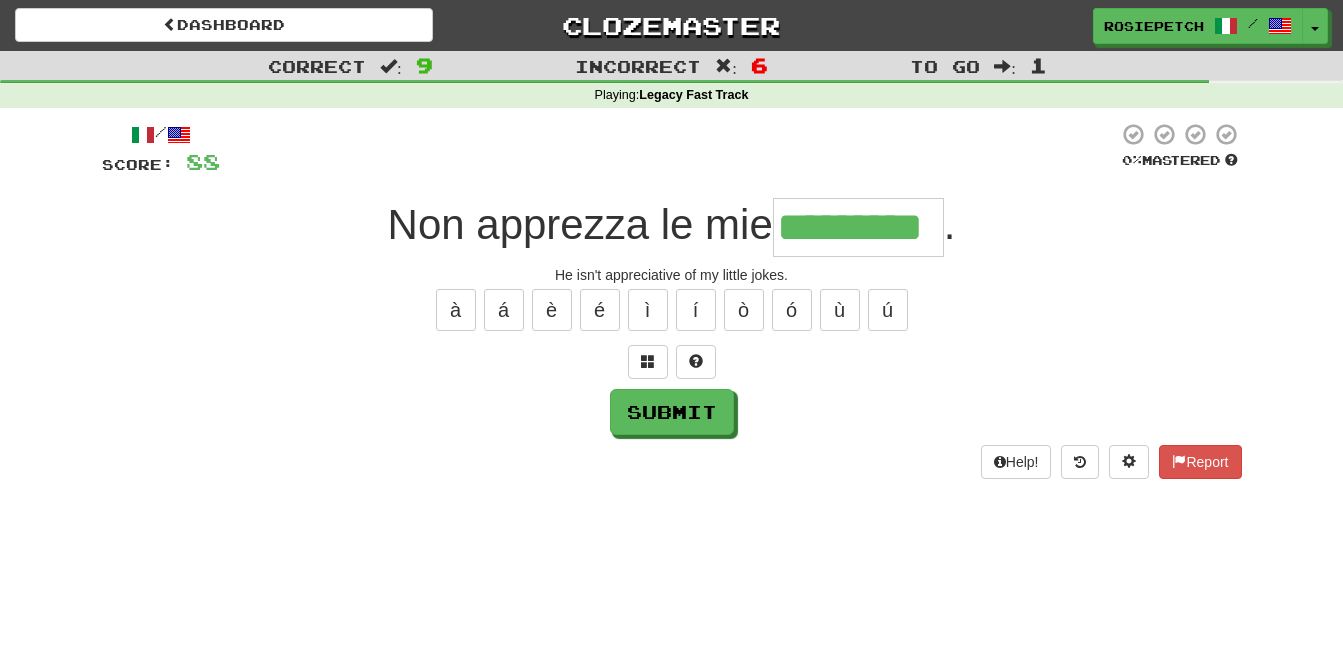 type on "*********" 